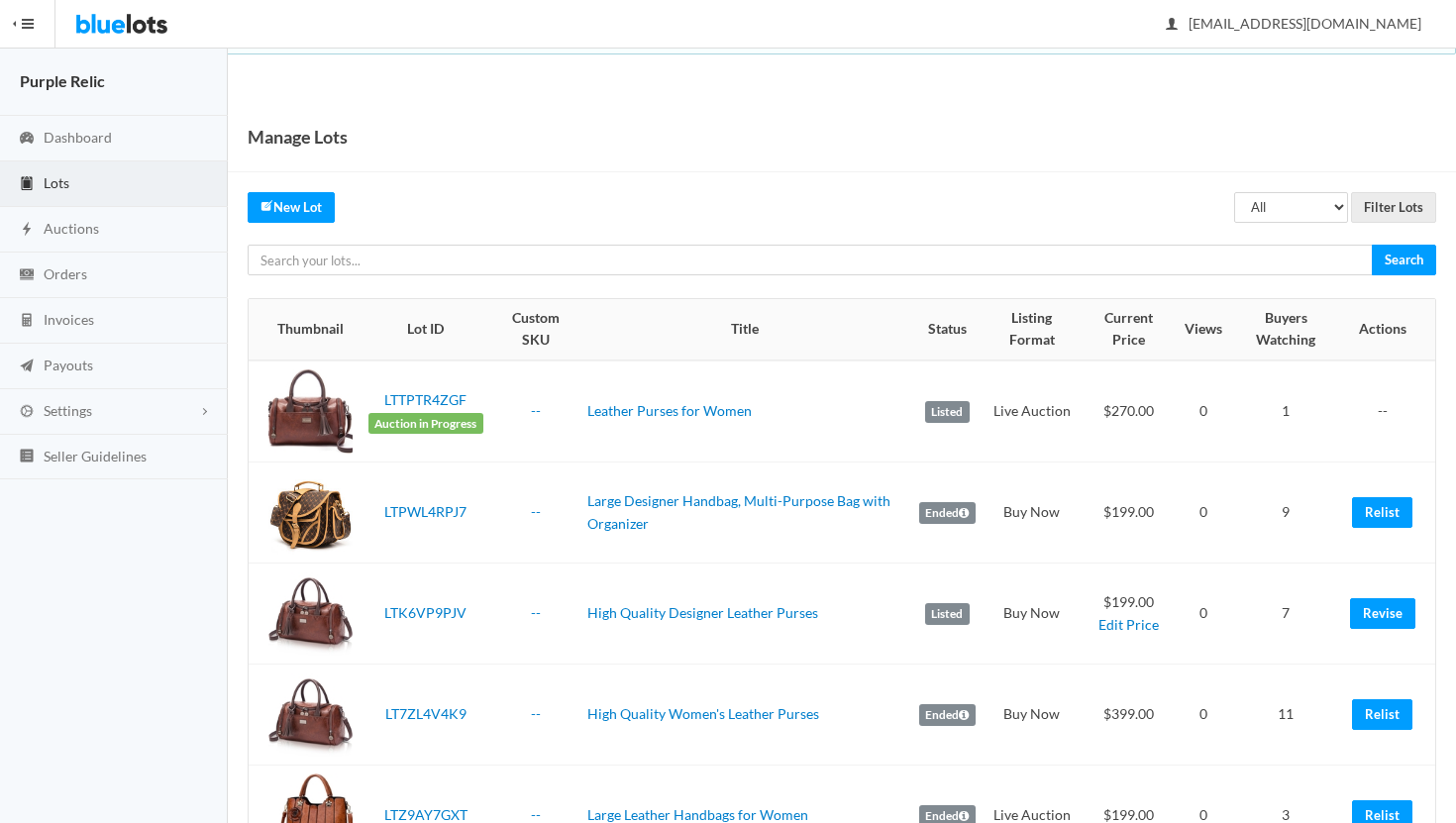 scroll, scrollTop: 0, scrollLeft: 0, axis: both 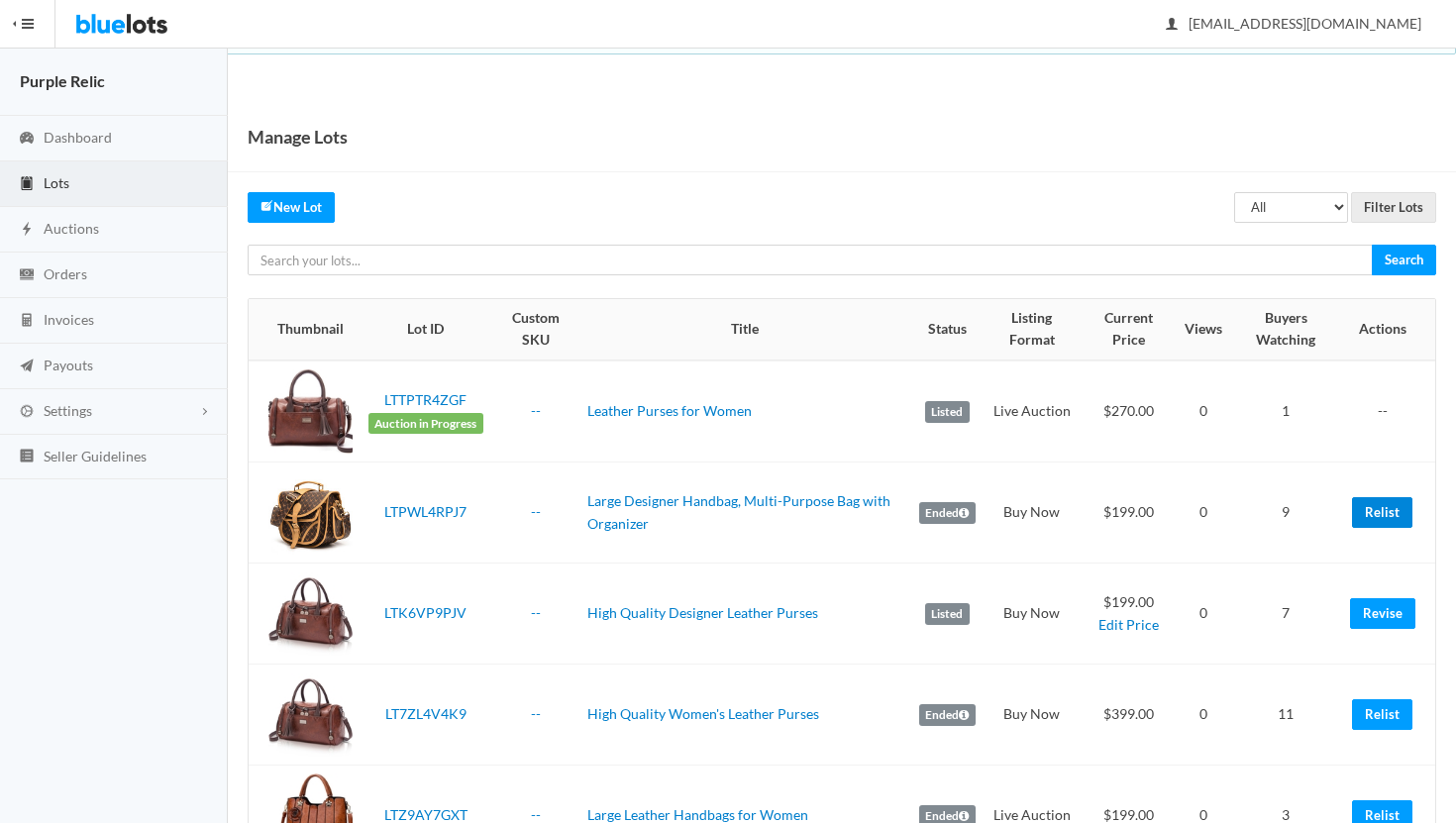 click on "Relist" at bounding box center (1382, 512) 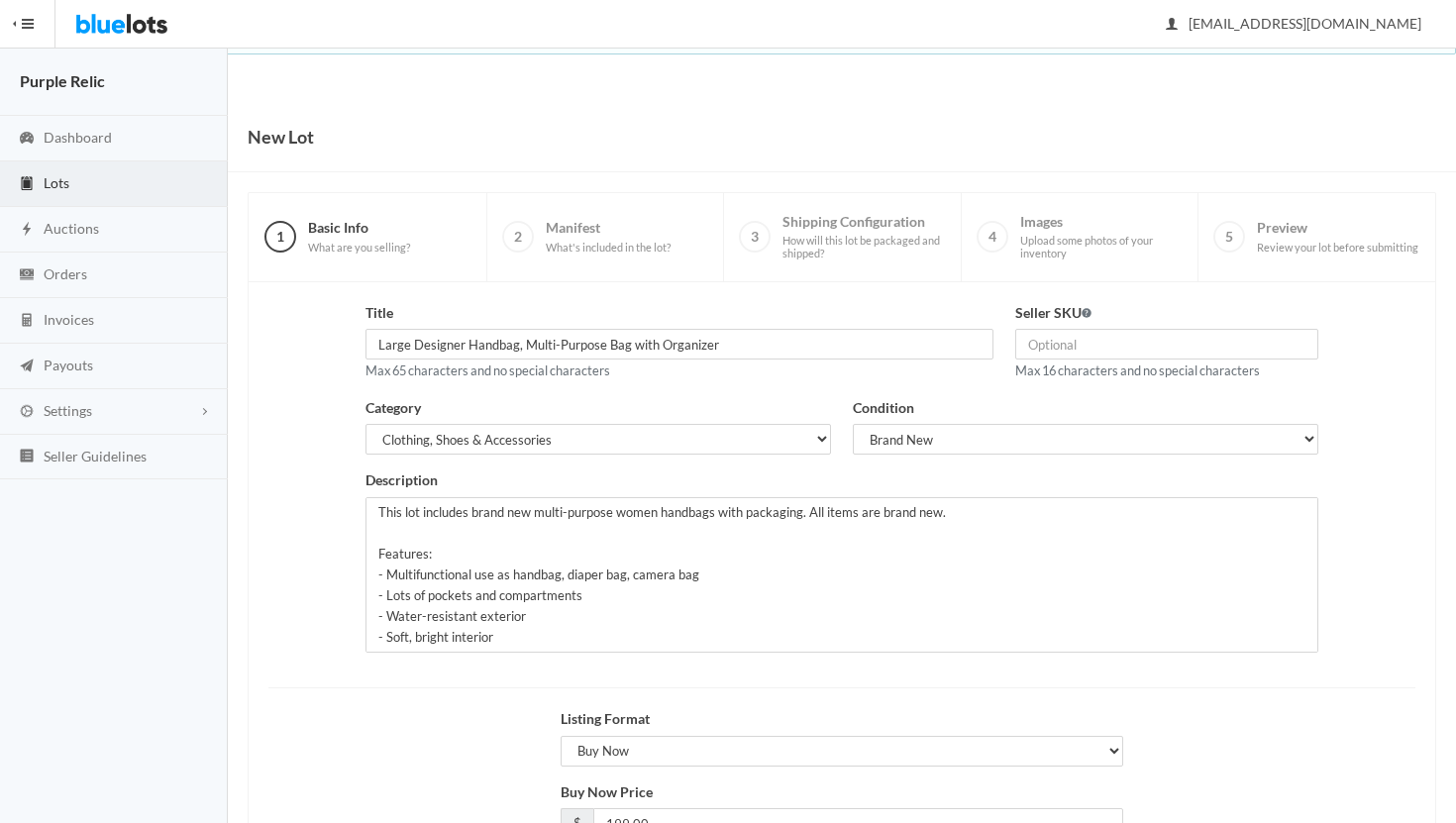 scroll, scrollTop: 168, scrollLeft: 0, axis: vertical 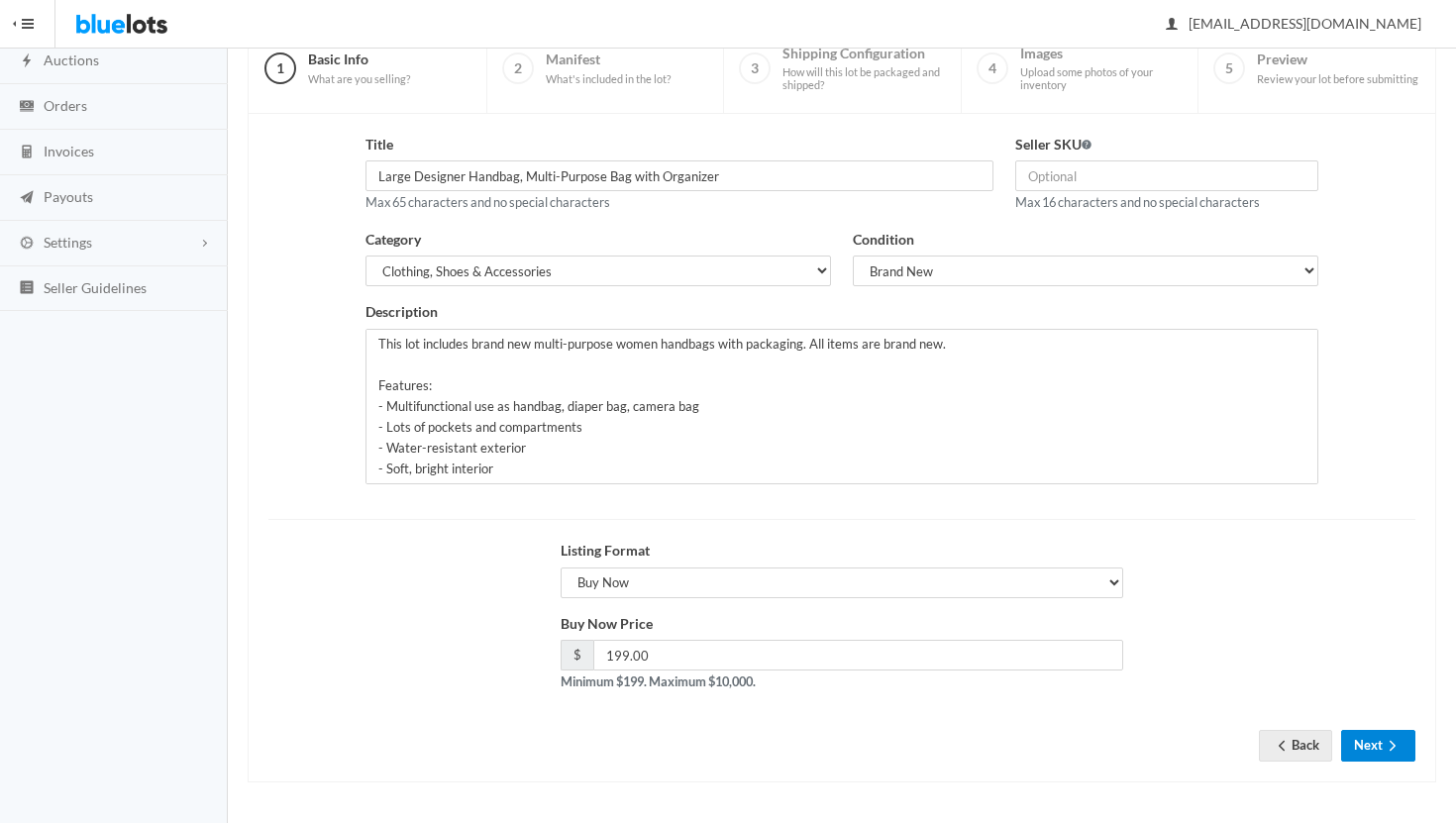 click on "Next" at bounding box center [1378, 745] 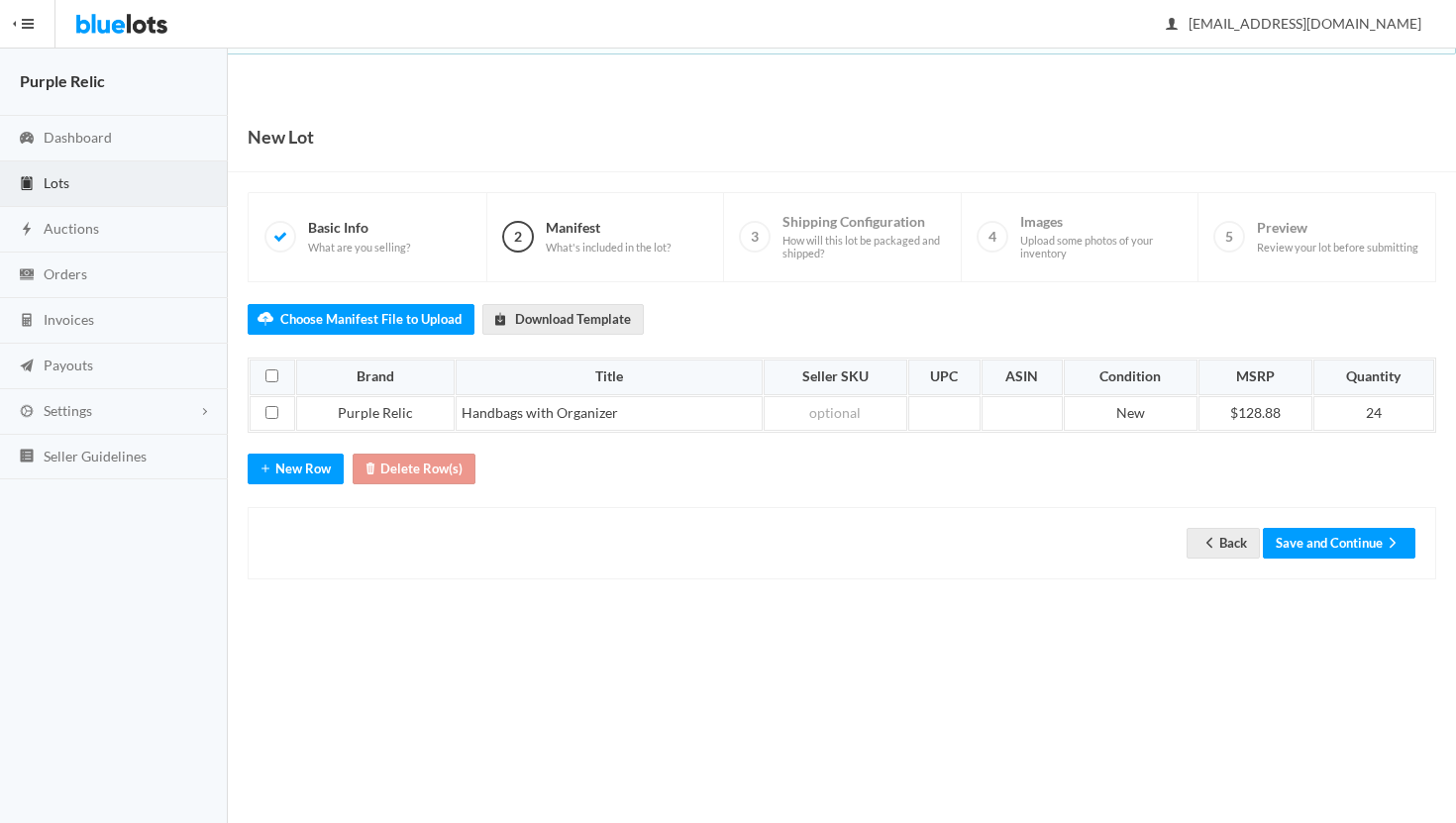 scroll, scrollTop: 0, scrollLeft: 0, axis: both 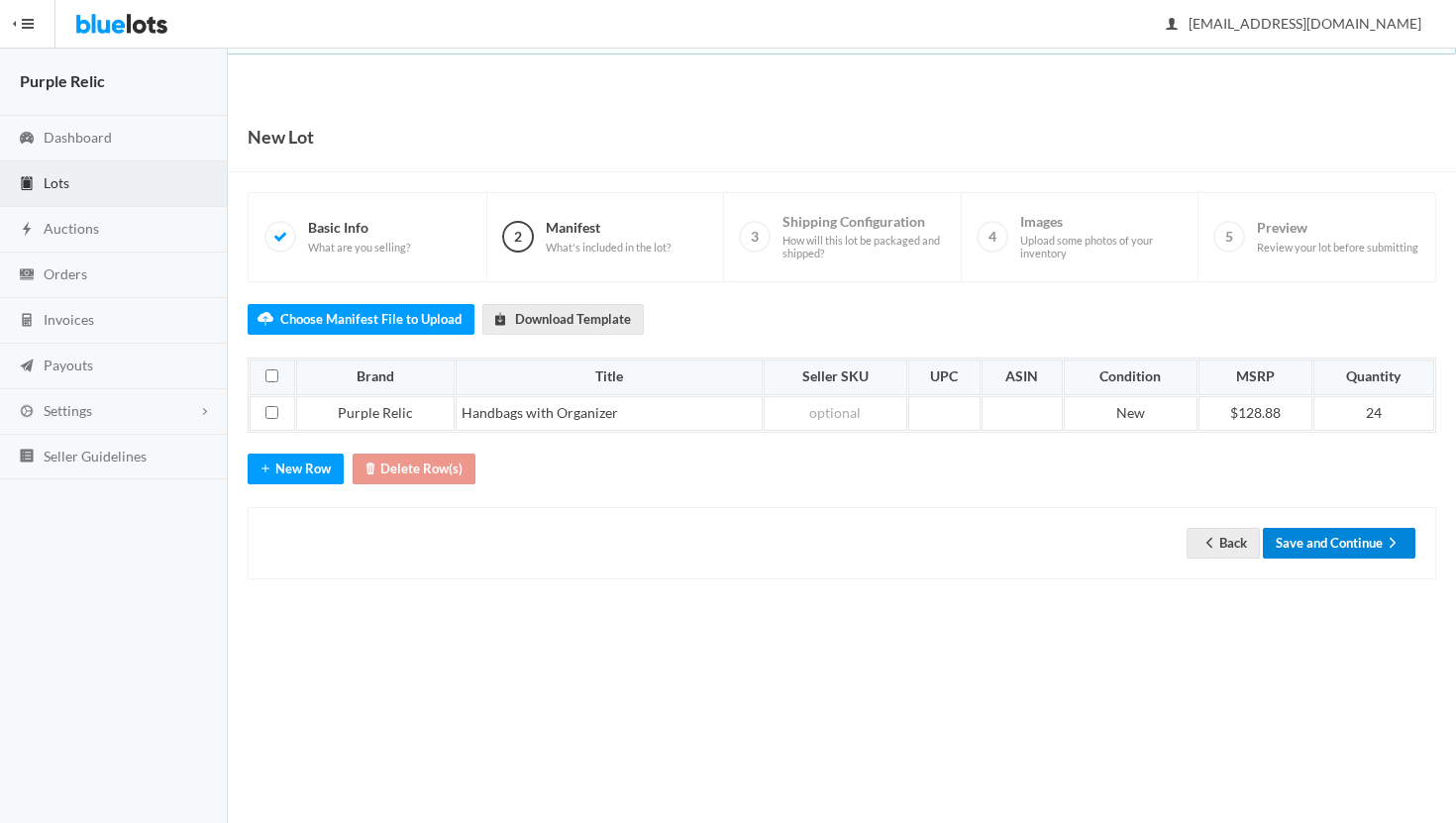 click on "Save and Continue" at bounding box center [1339, 543] 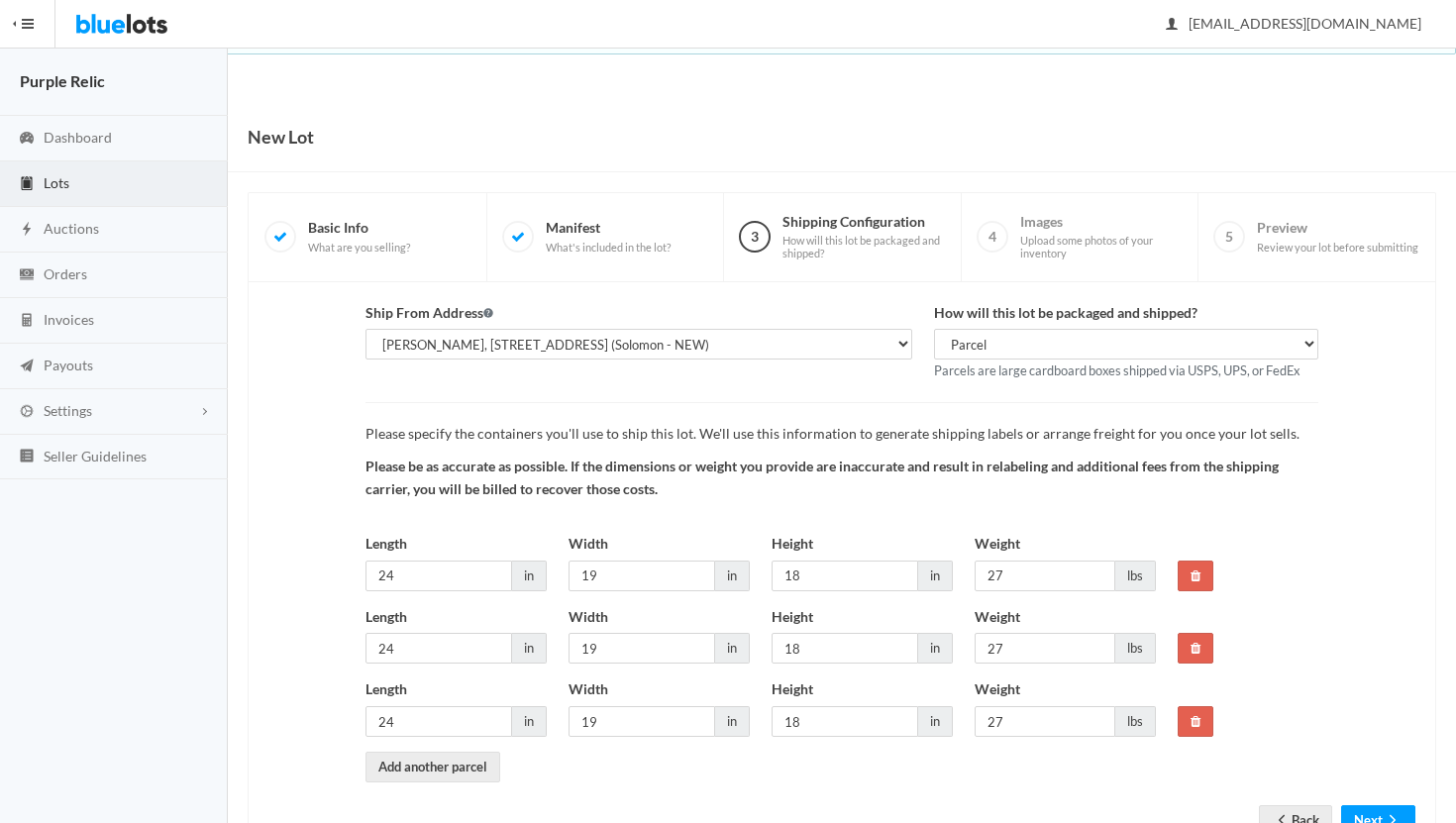 scroll, scrollTop: 74, scrollLeft: 0, axis: vertical 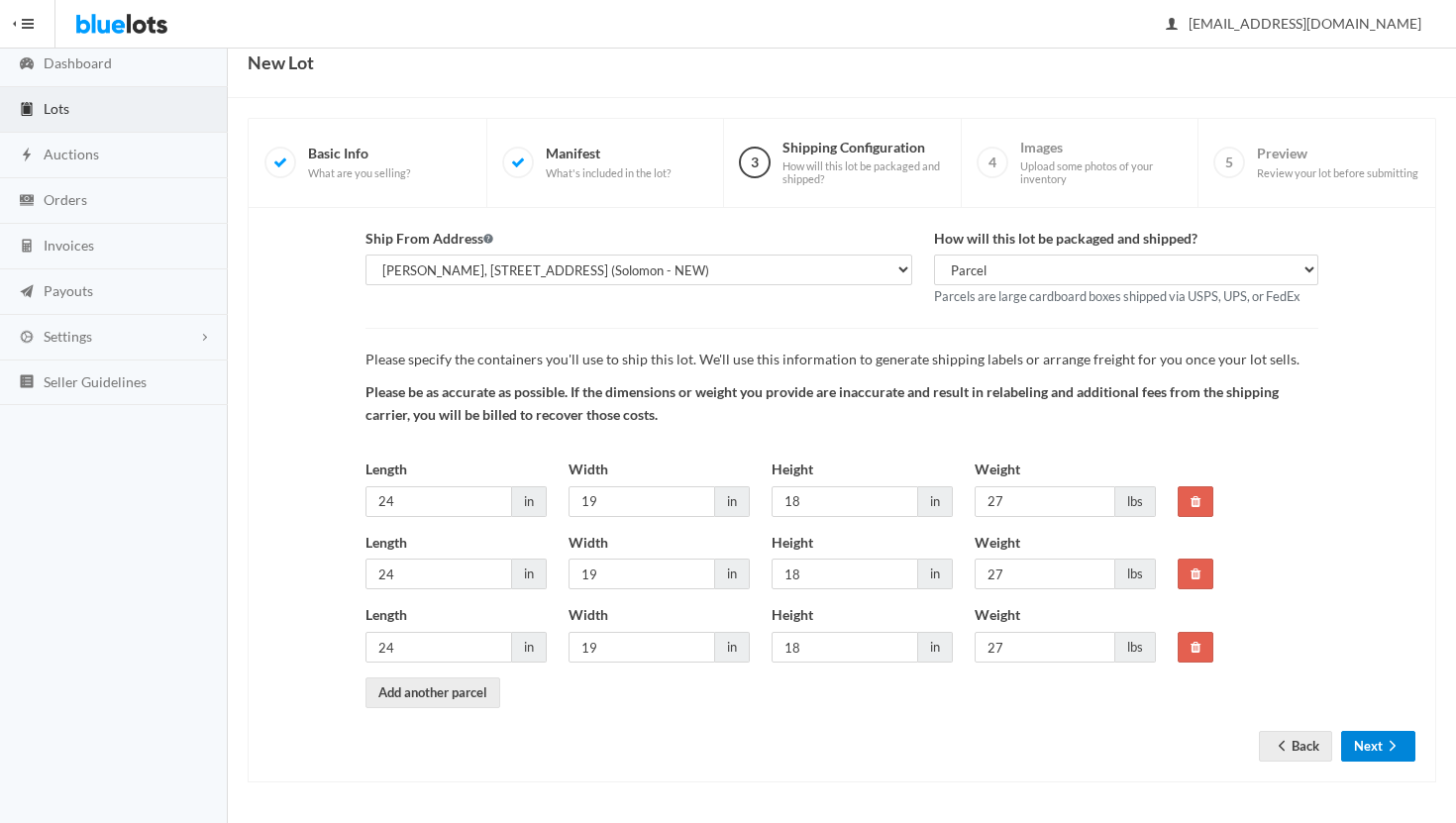 click 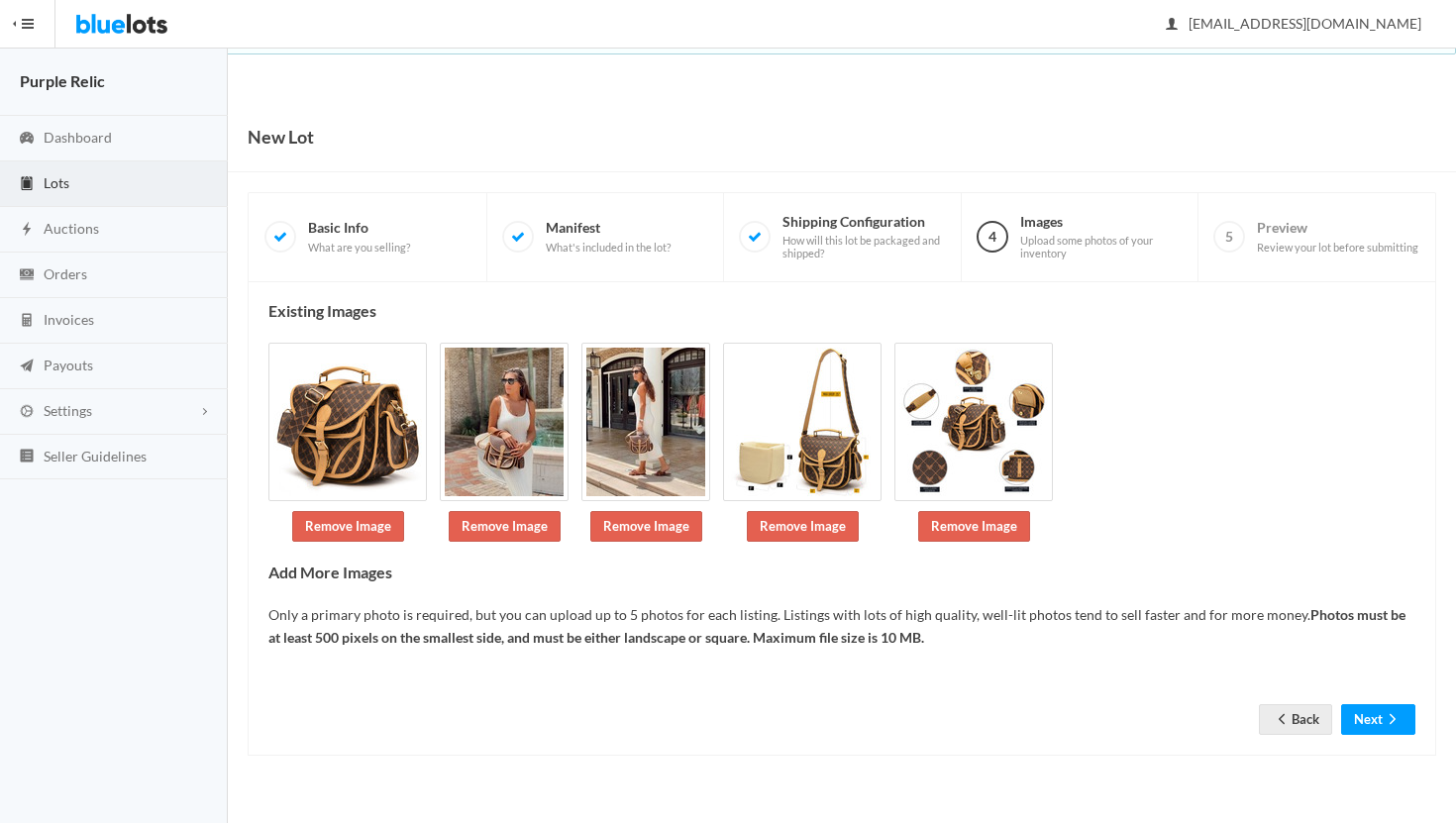 scroll, scrollTop: 0, scrollLeft: 0, axis: both 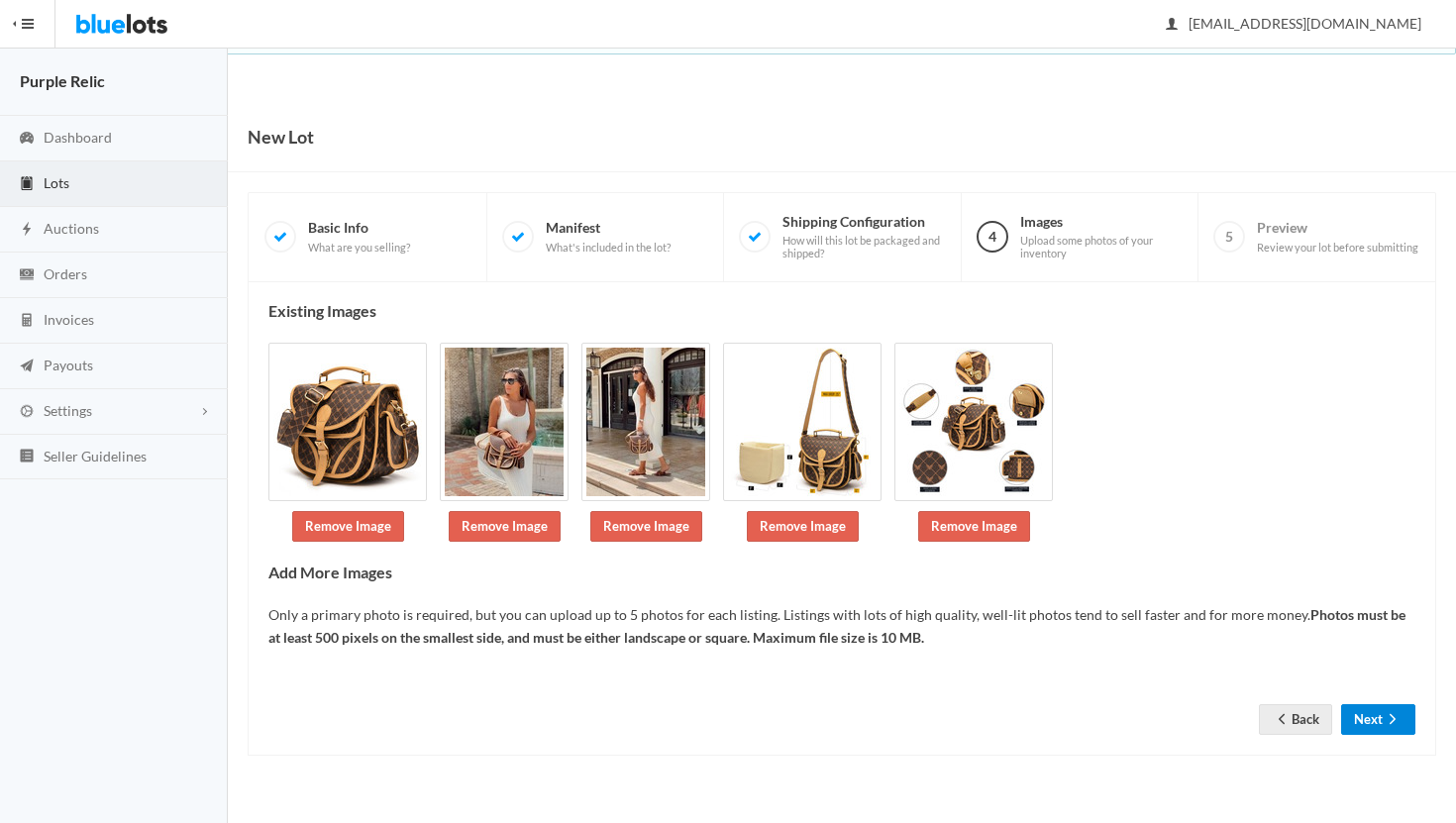 click on "Next" at bounding box center [1378, 719] 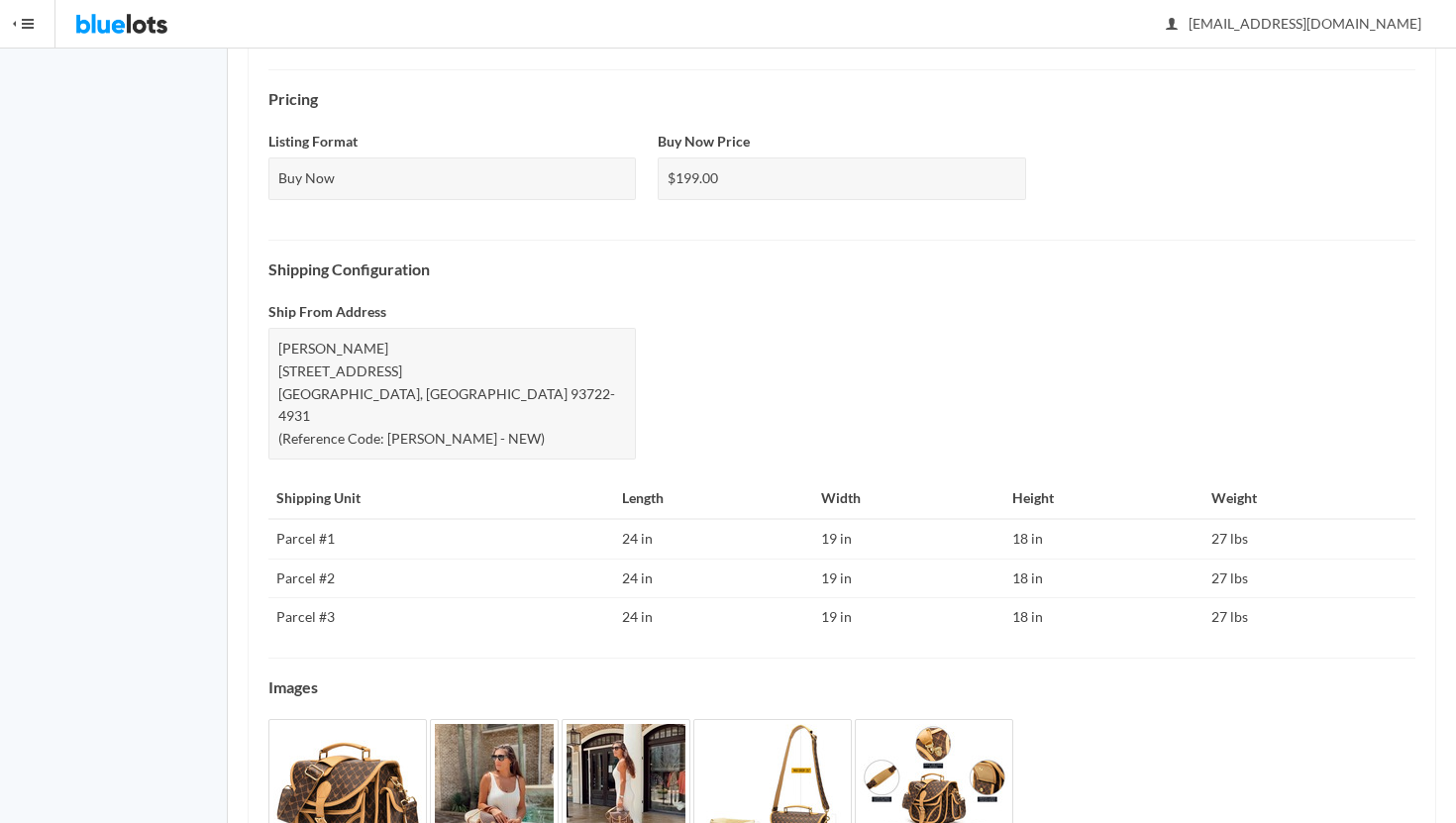 scroll, scrollTop: 764, scrollLeft: 0, axis: vertical 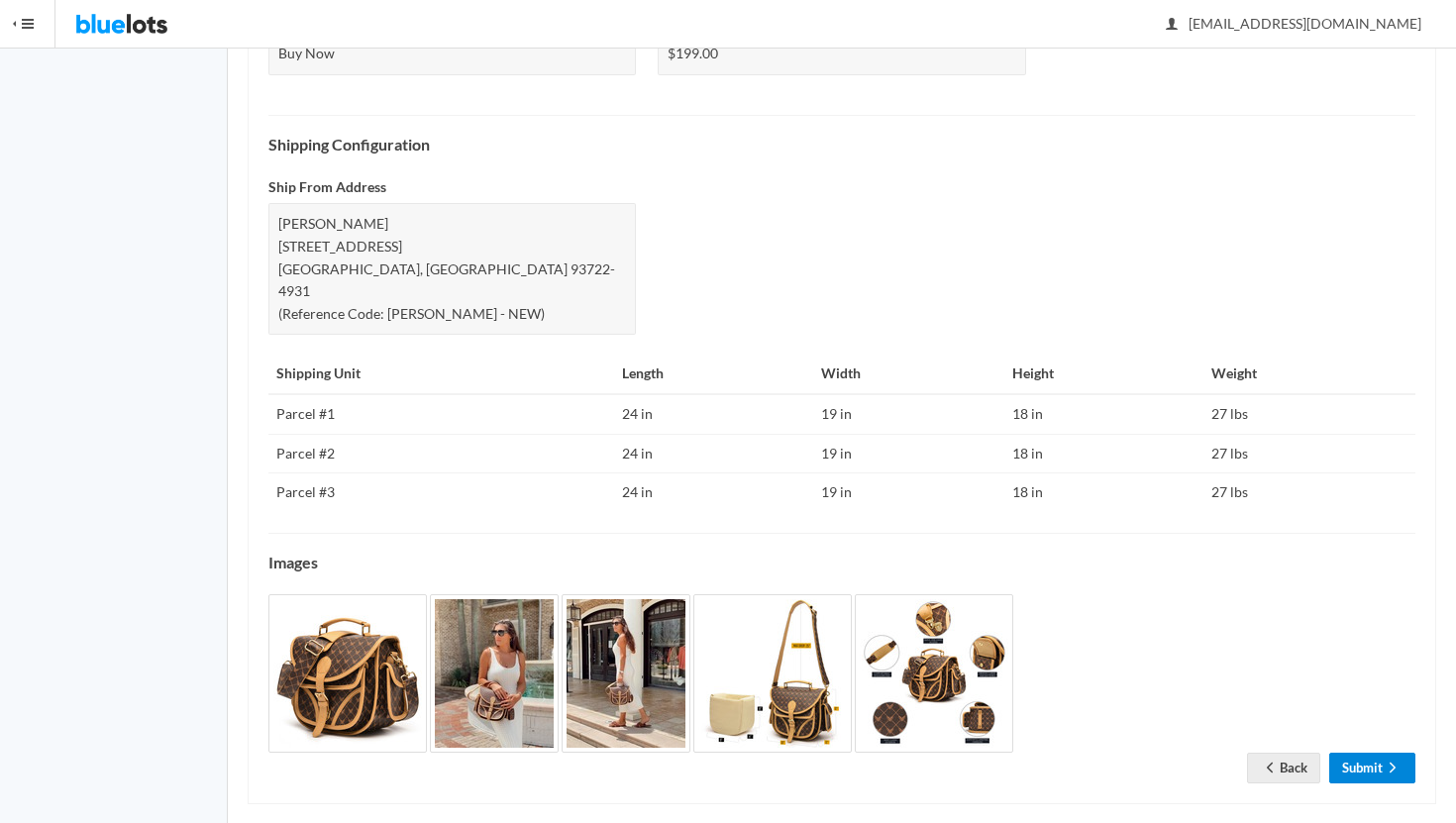 click on "Submit" at bounding box center (1372, 768) 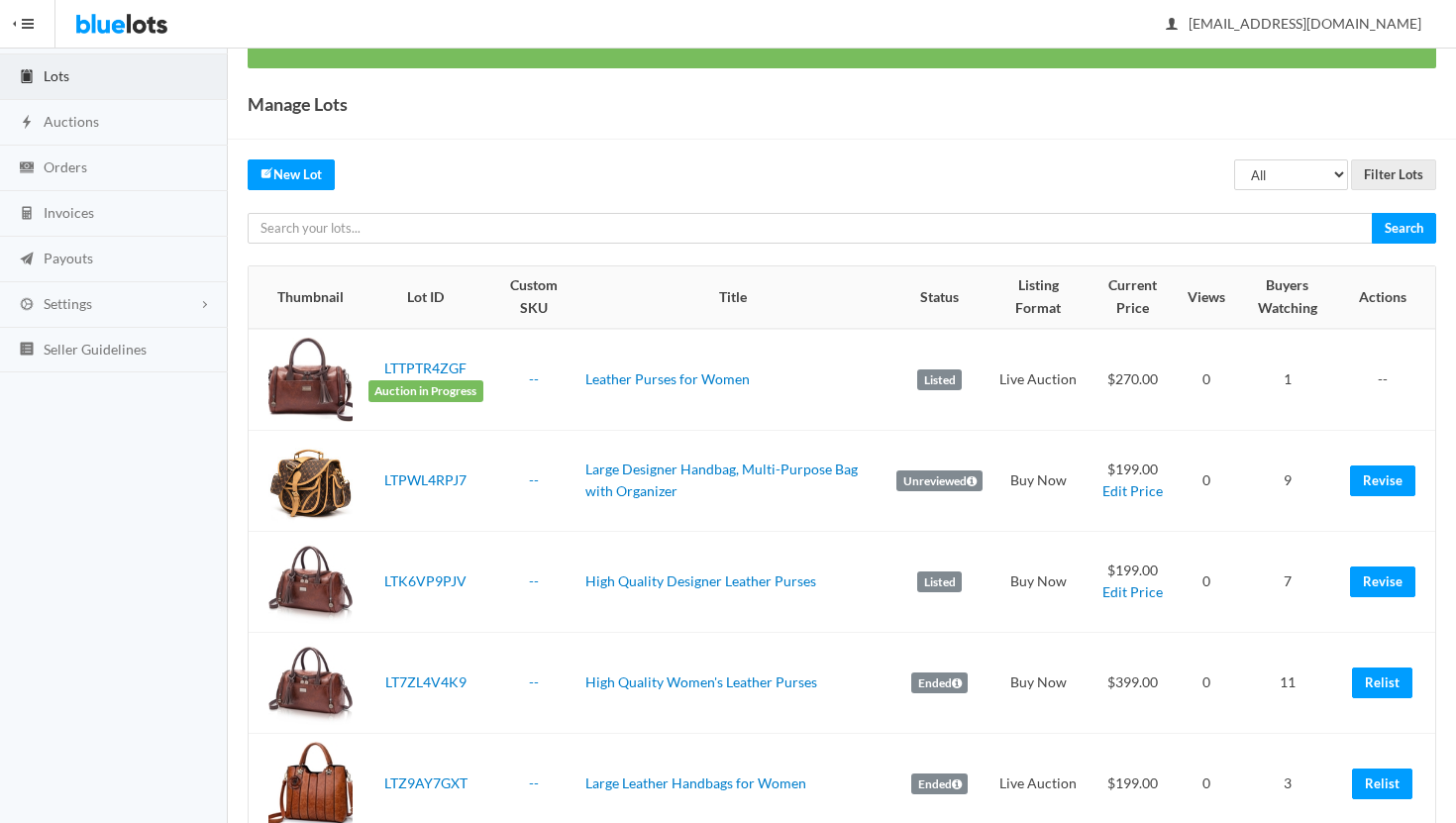 scroll, scrollTop: 146, scrollLeft: 0, axis: vertical 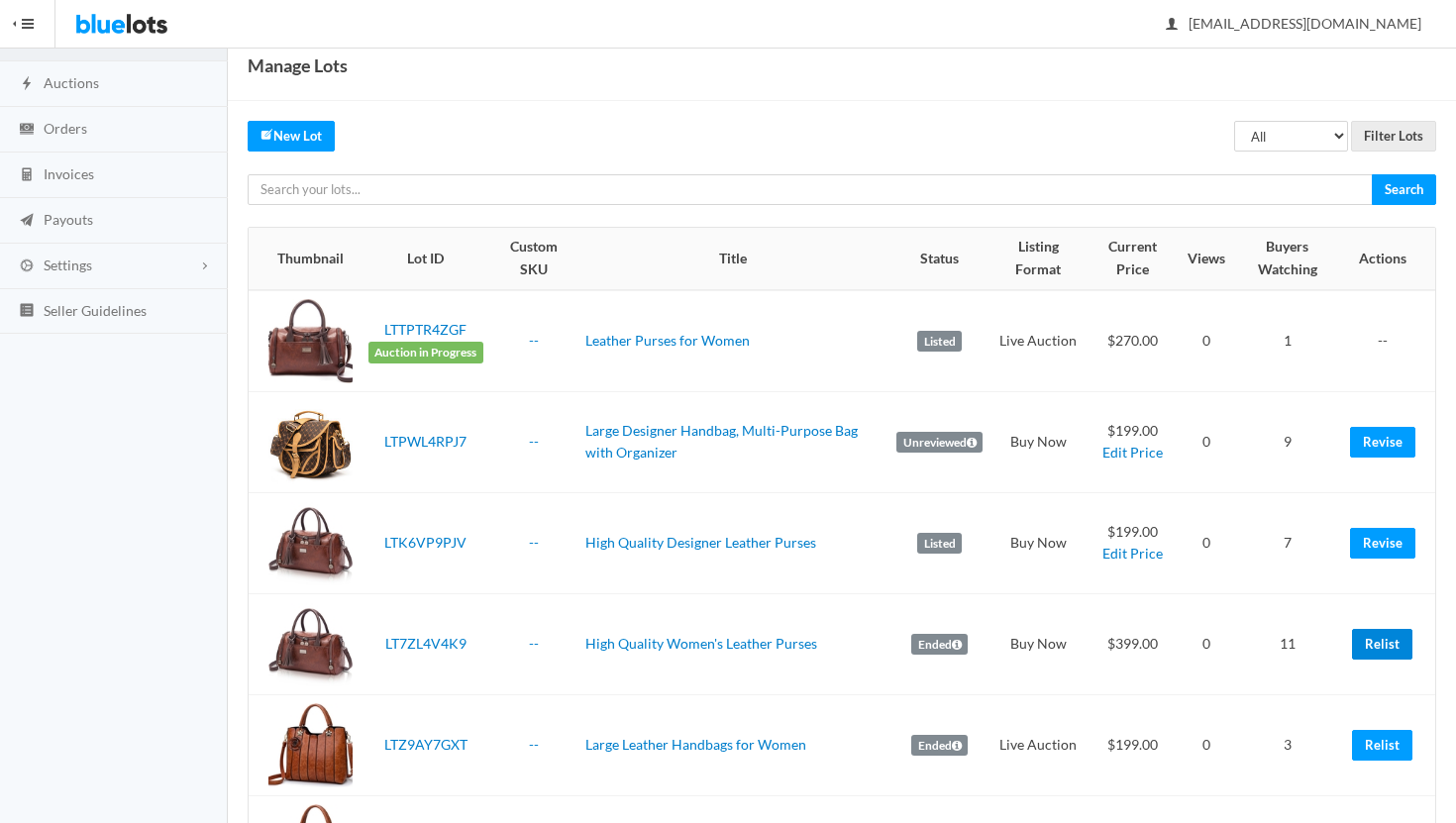 click on "Relist" at bounding box center (1382, 644) 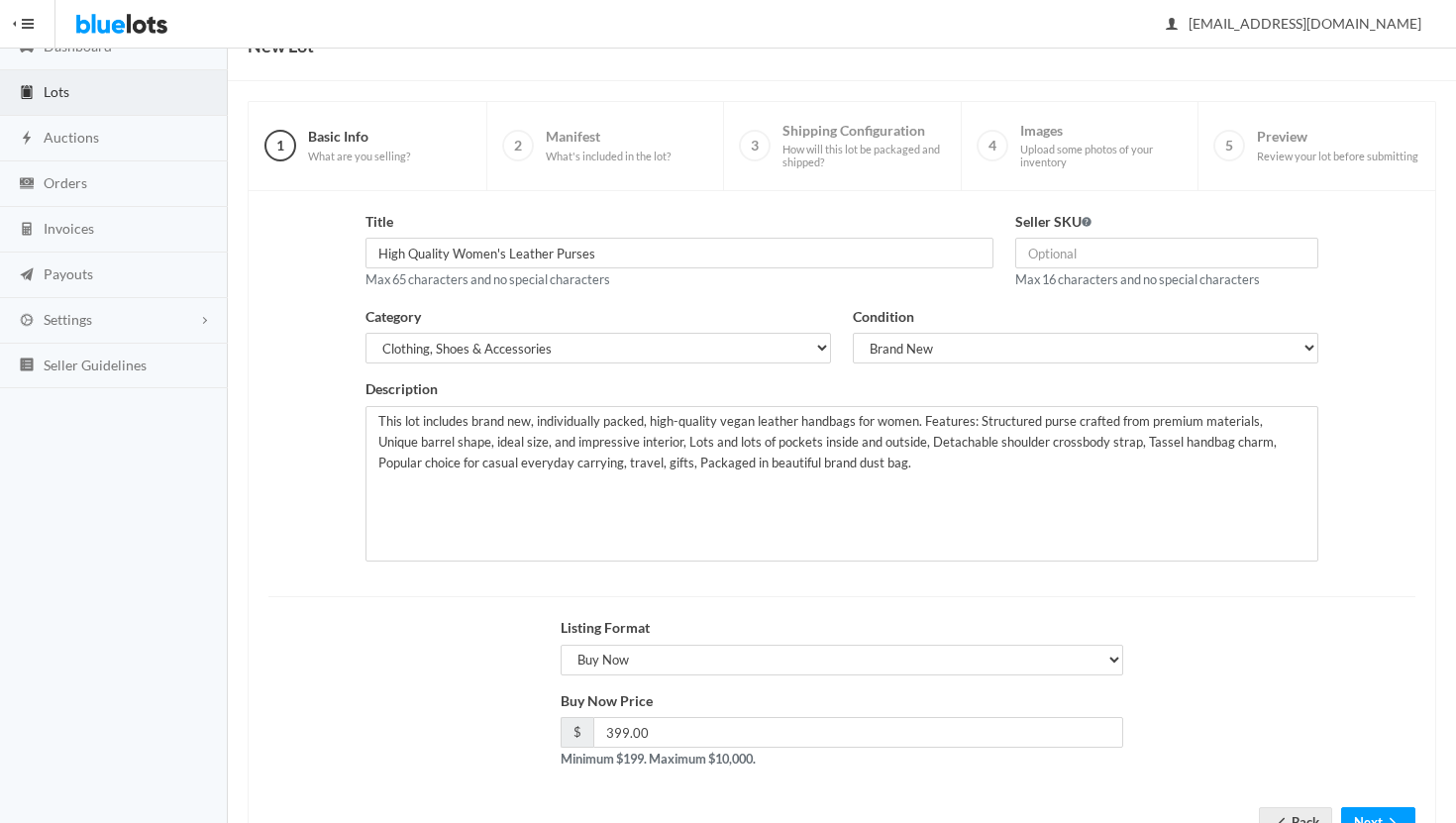 scroll, scrollTop: 168, scrollLeft: 0, axis: vertical 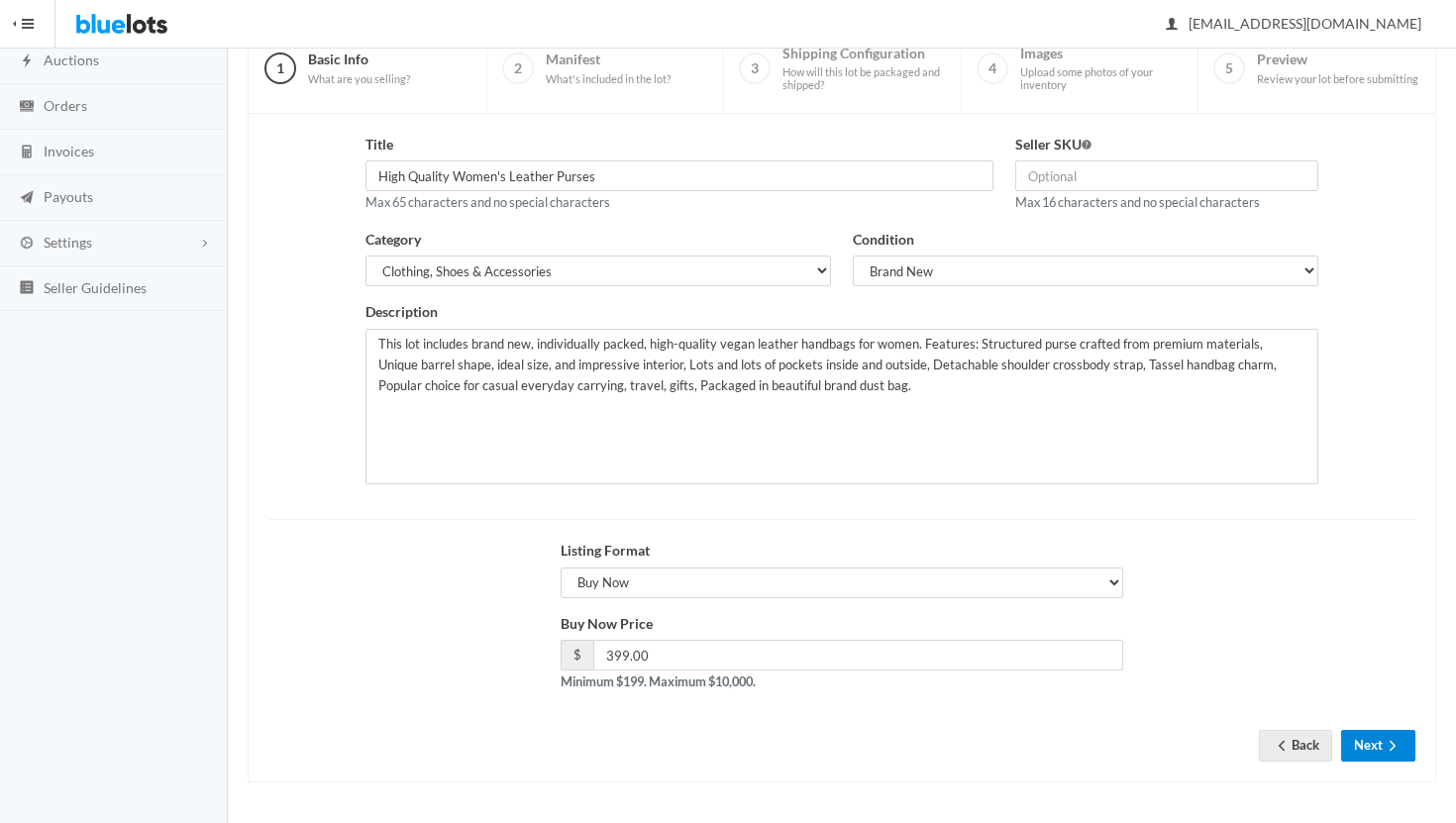 click on "Next" at bounding box center (1378, 745) 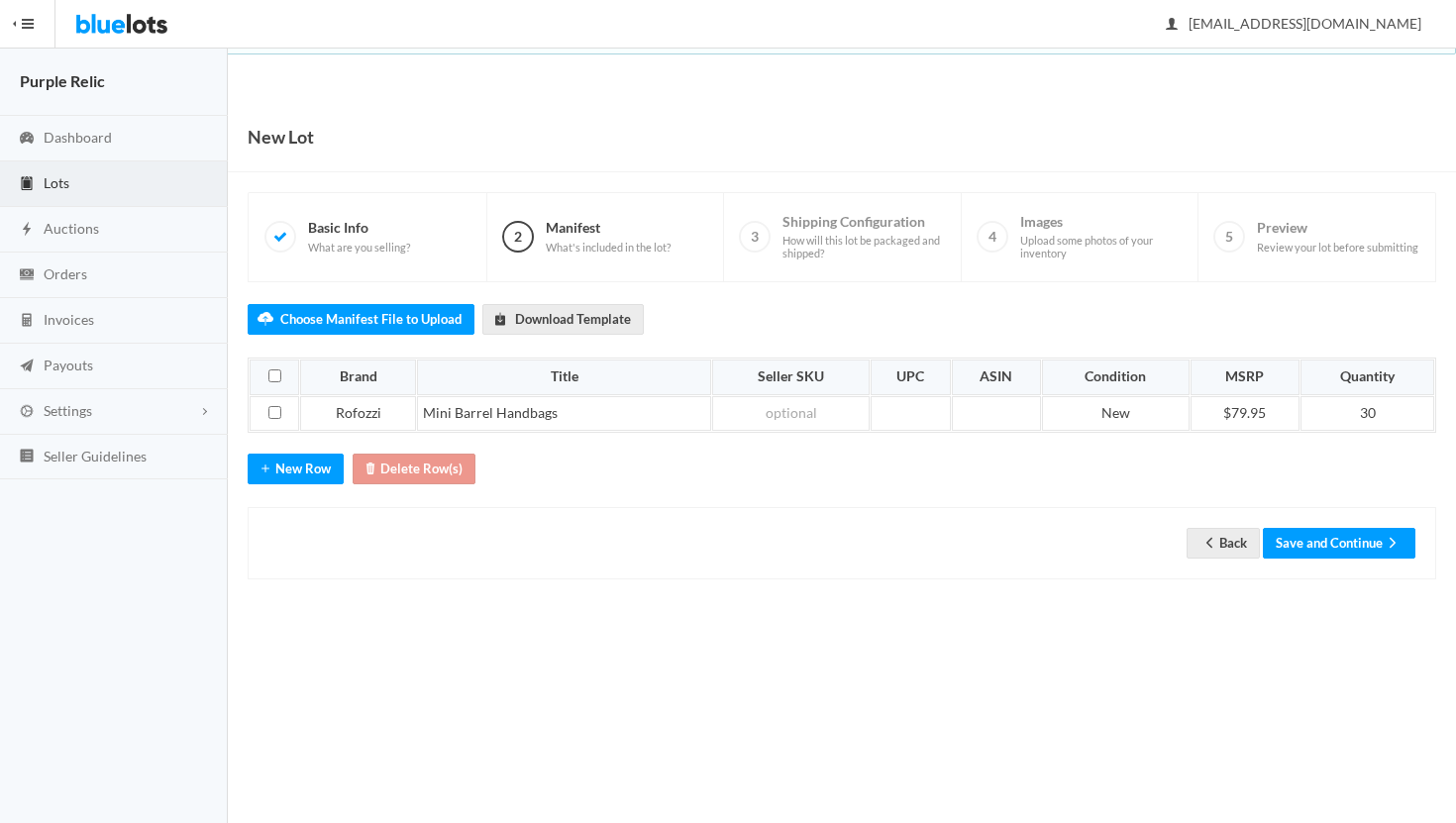 scroll, scrollTop: 0, scrollLeft: 0, axis: both 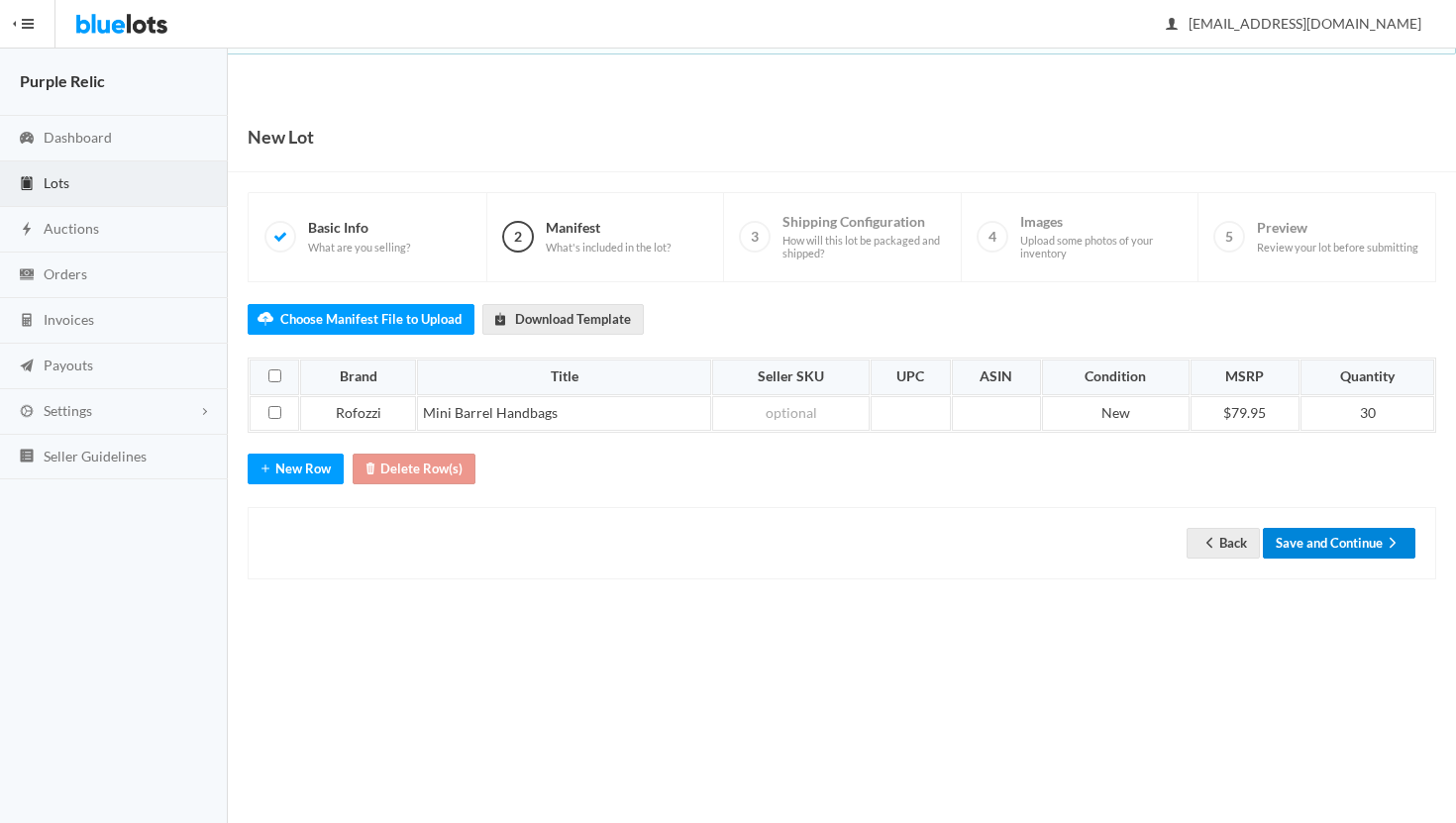 click on "Save and Continue" at bounding box center [1339, 543] 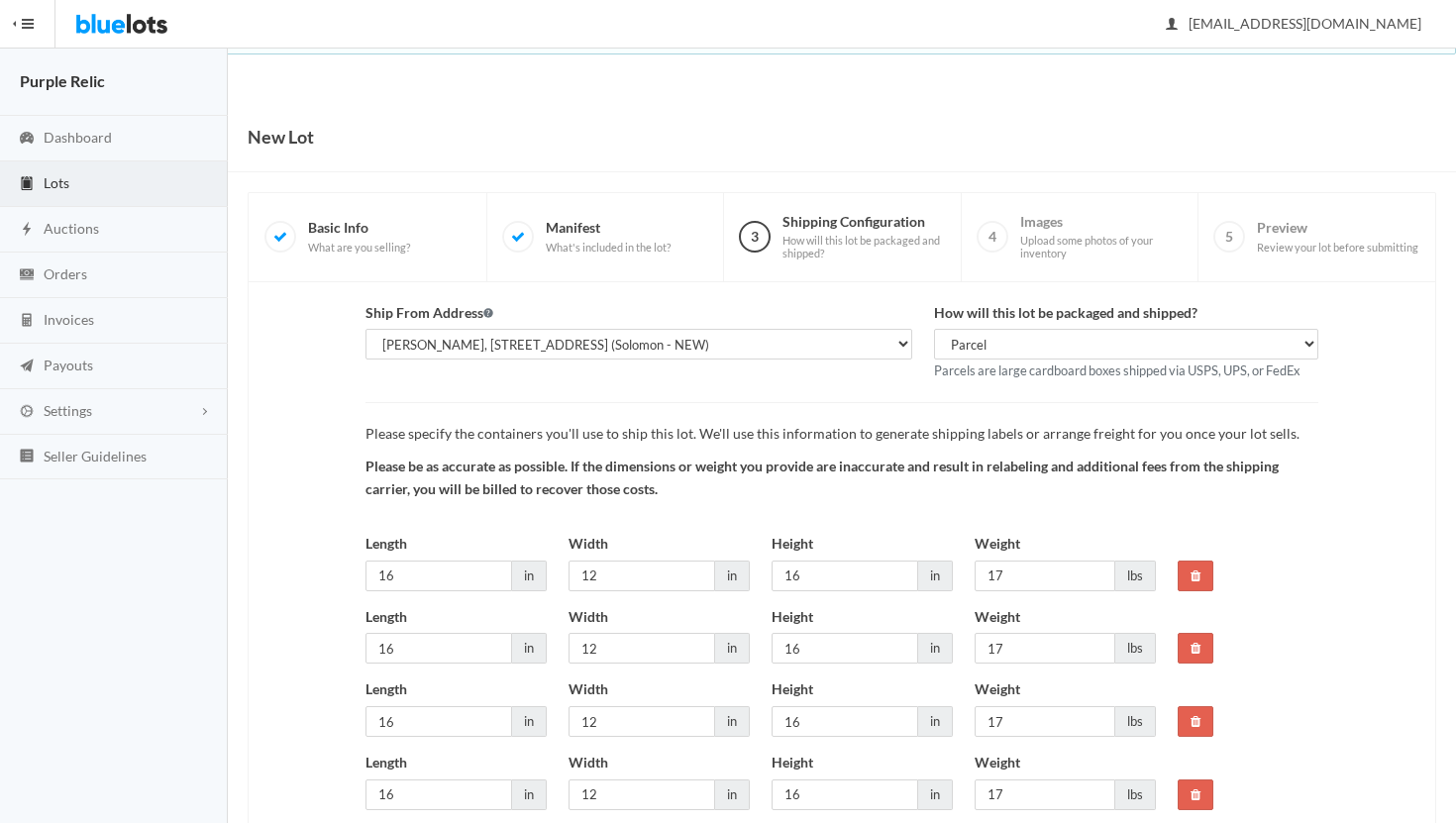 scroll, scrollTop: 220, scrollLeft: 0, axis: vertical 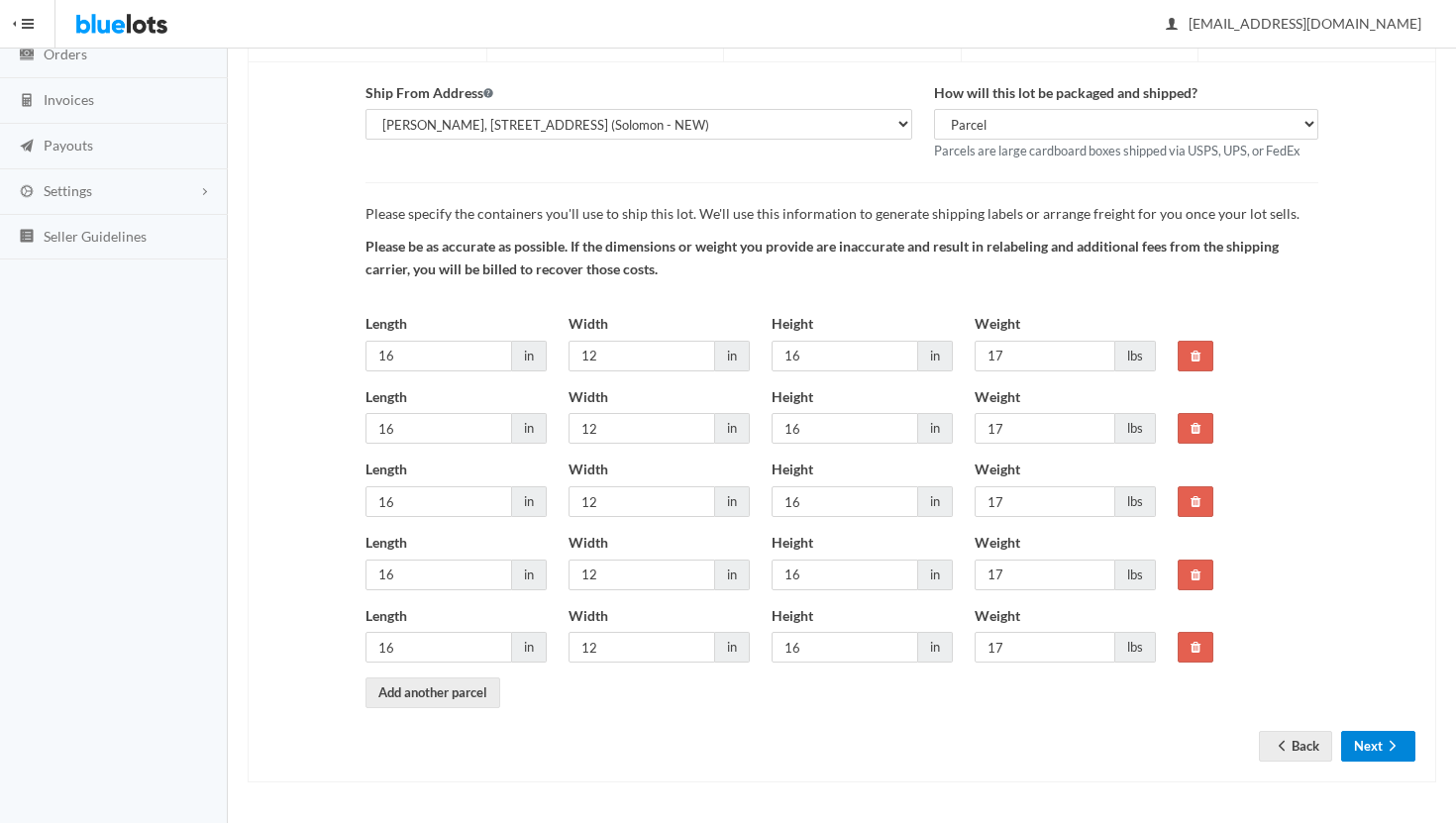 click on "Next" at bounding box center [1378, 746] 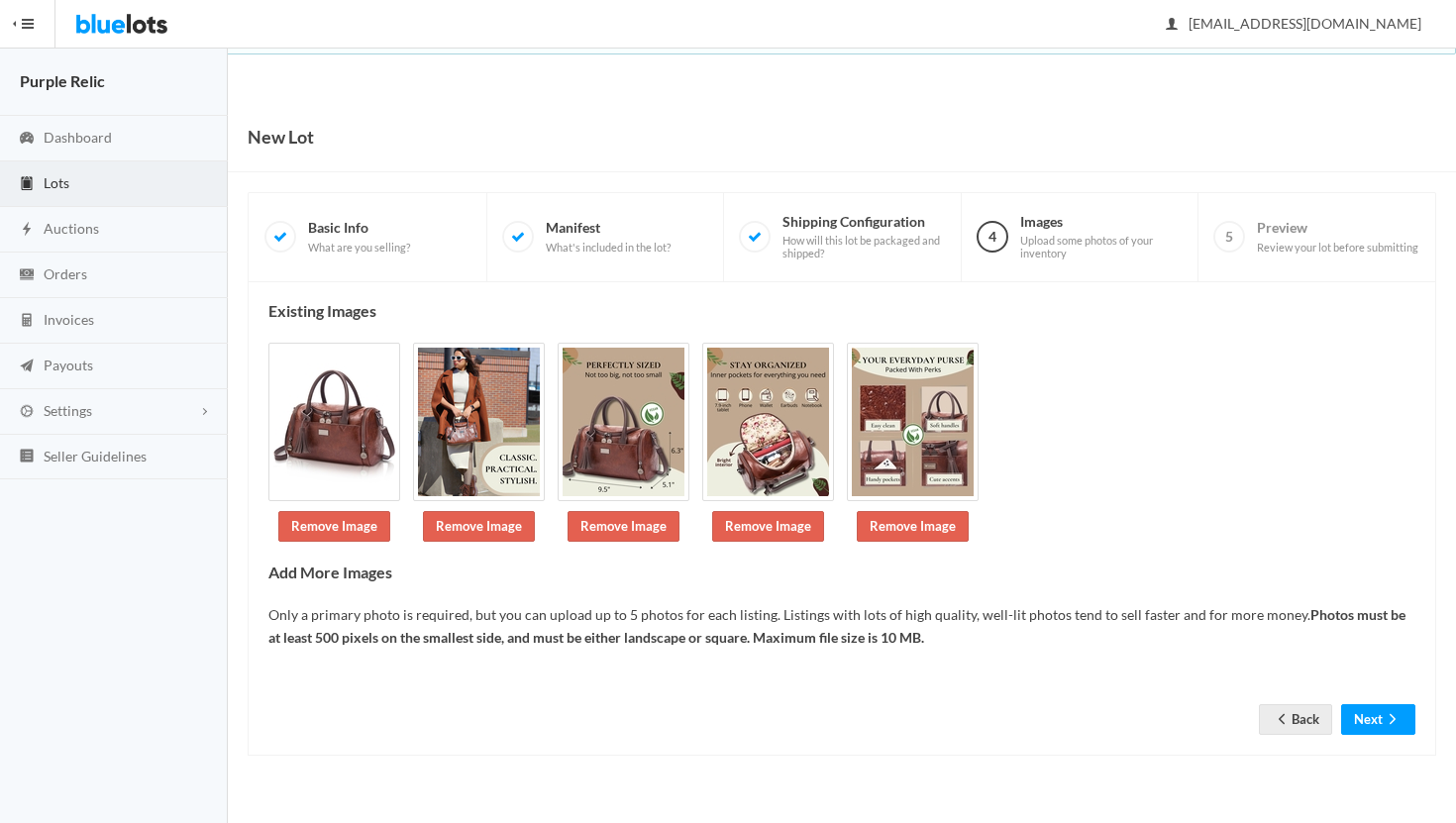 scroll, scrollTop: 0, scrollLeft: 0, axis: both 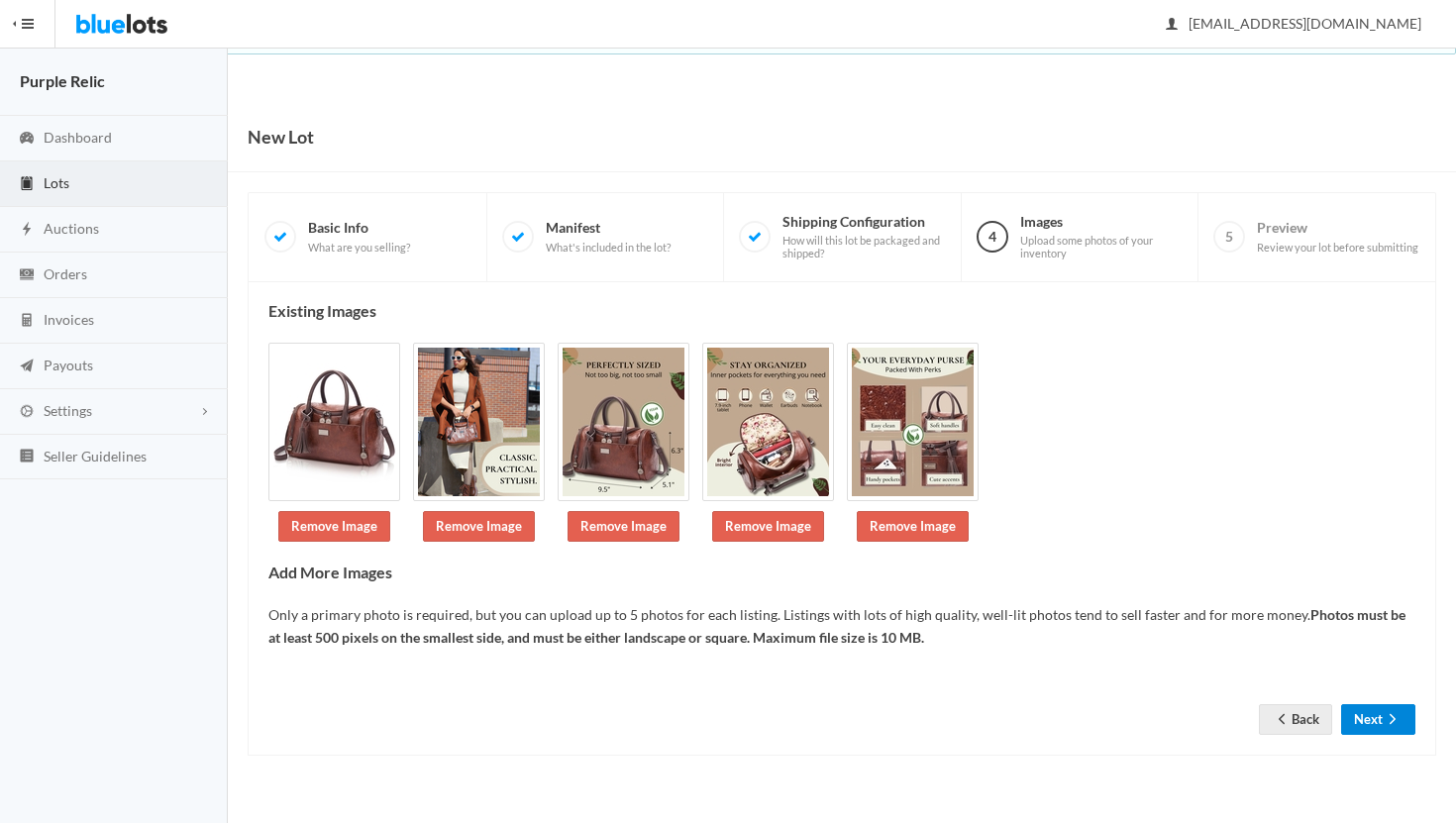 click 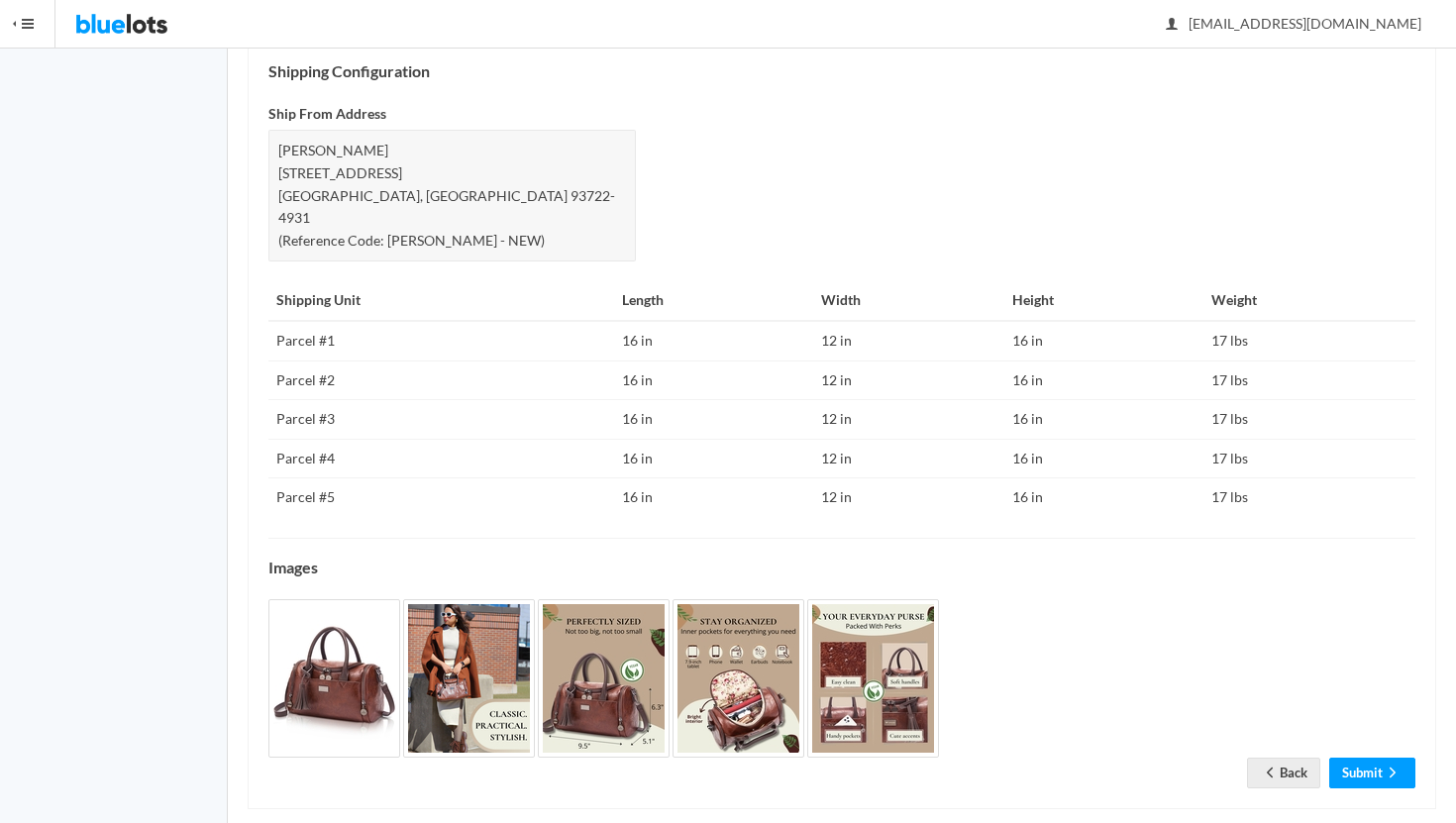 scroll, scrollTop: 842, scrollLeft: 0, axis: vertical 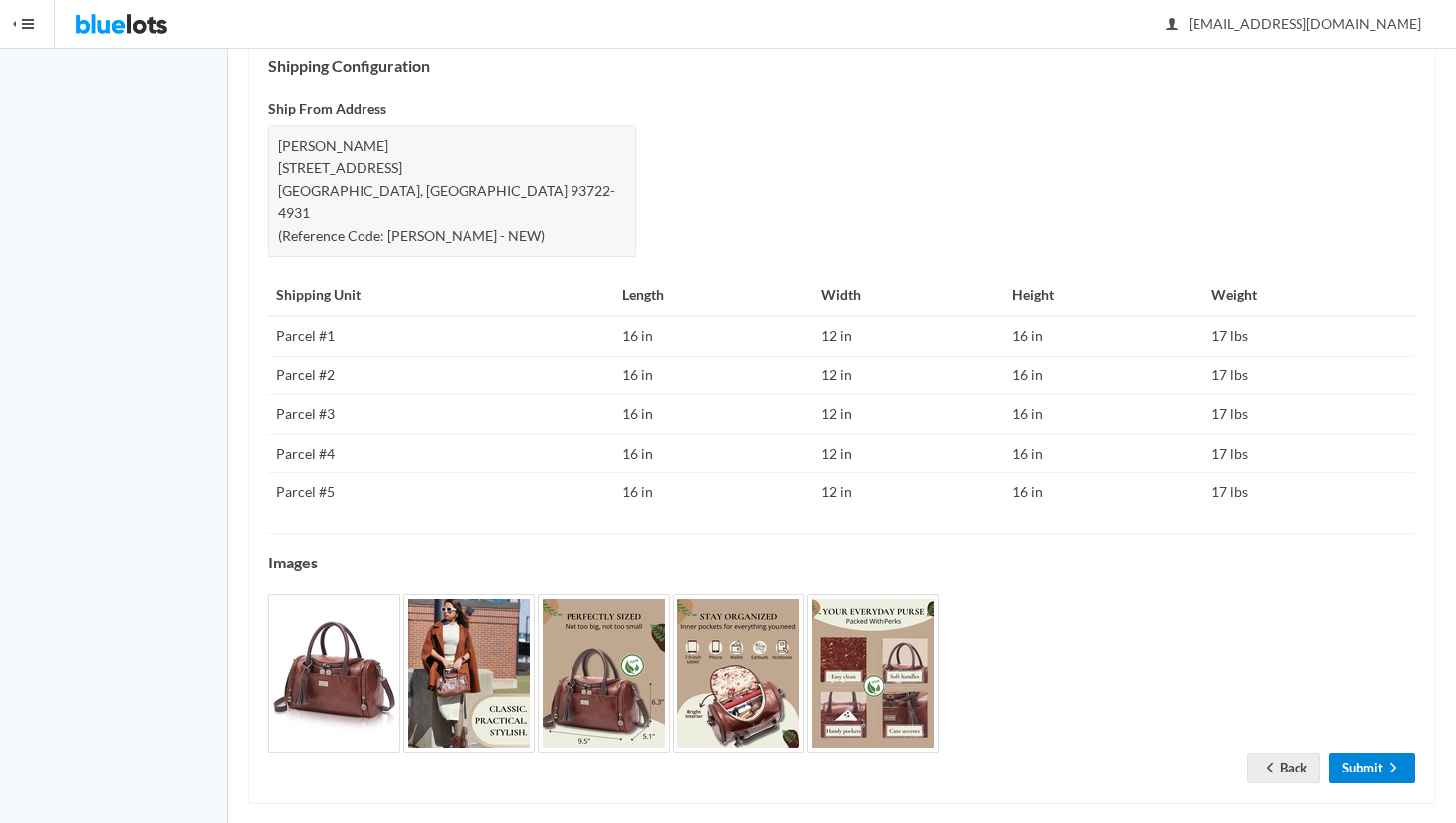 click on "Submit" at bounding box center [1372, 768] 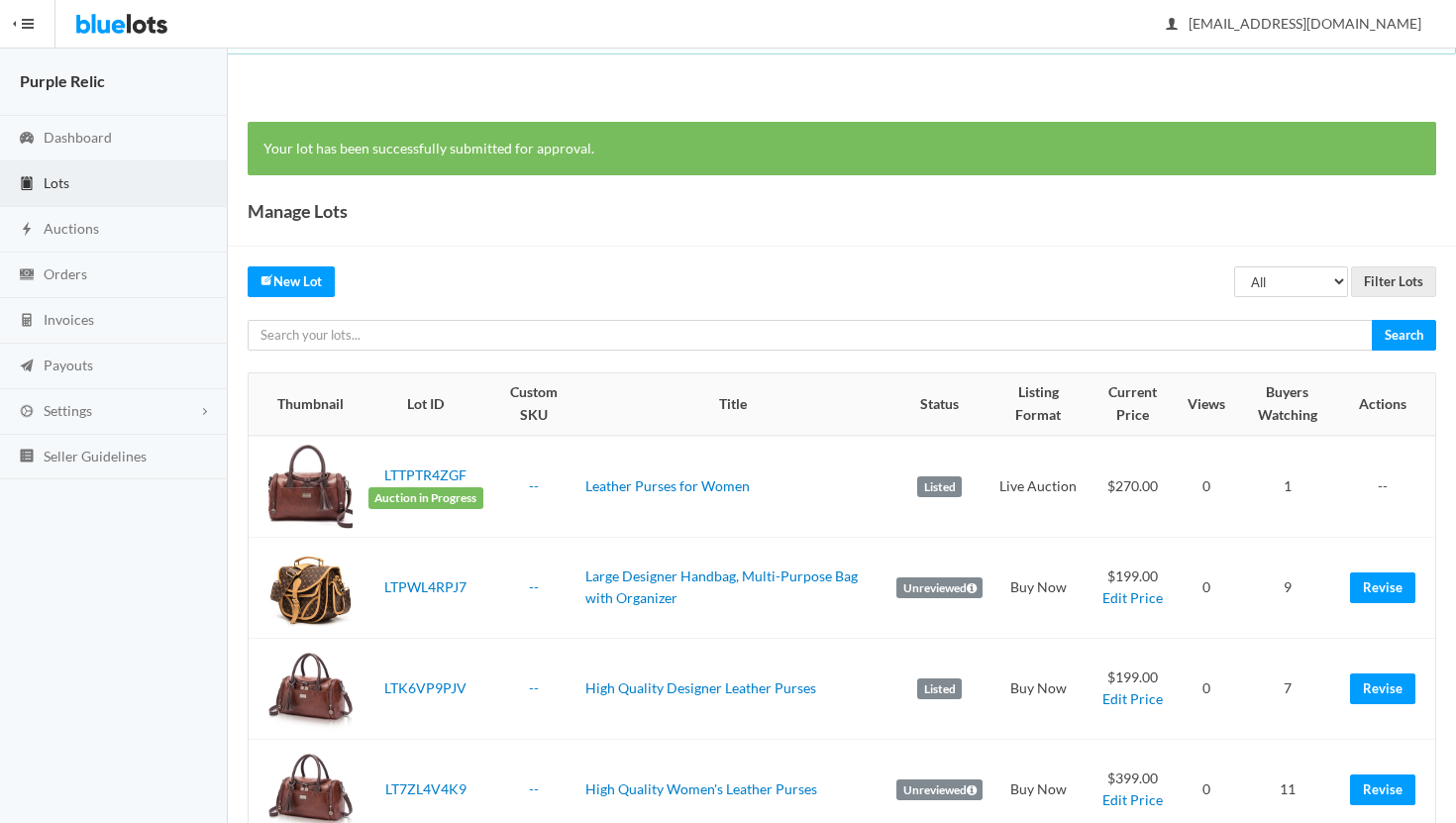 scroll, scrollTop: 0, scrollLeft: 0, axis: both 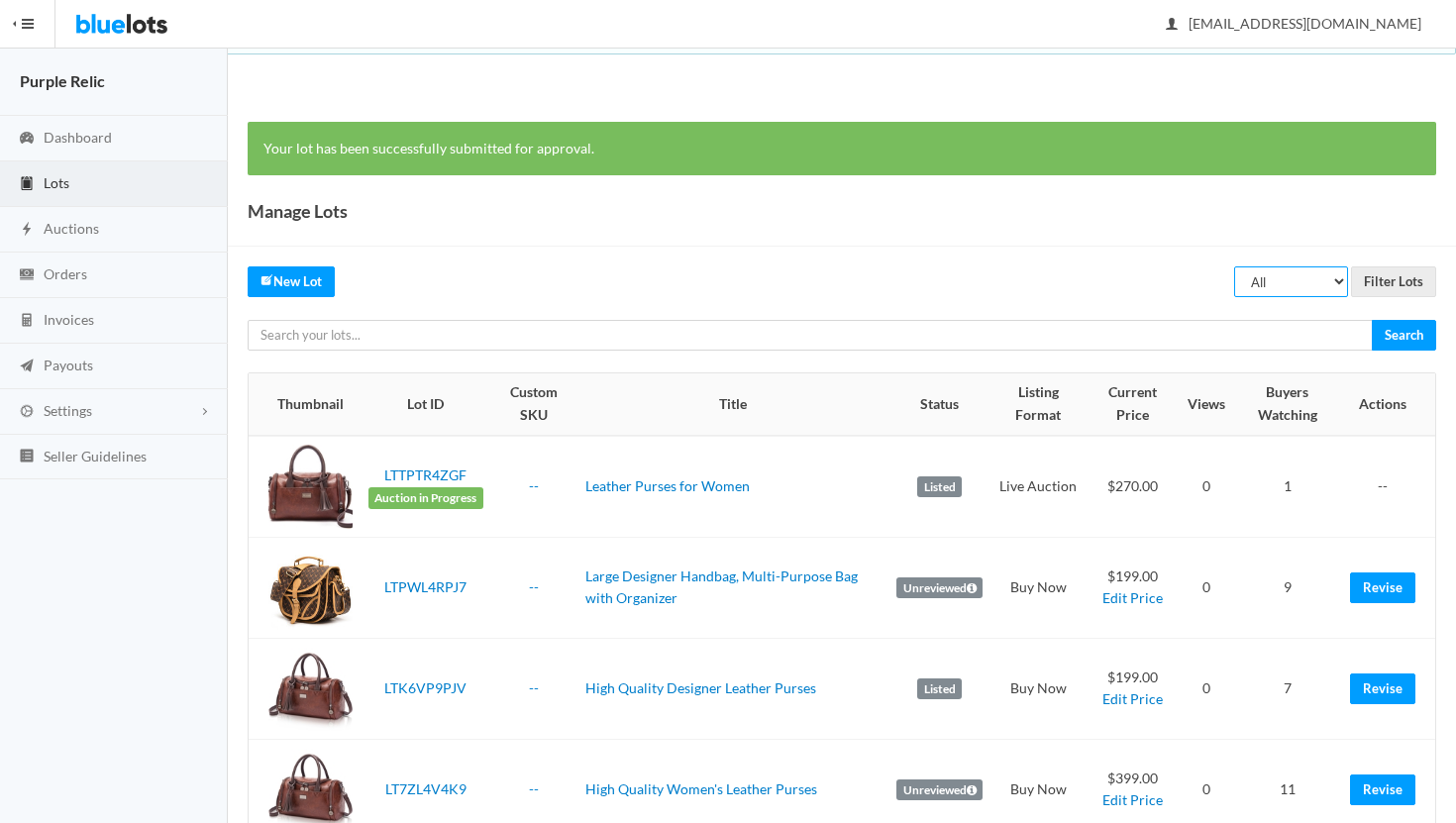 click on "All Draft
Unreviewed
Rejected
Scheduled
Listed
Sold
Ended" at bounding box center [1291, 281] 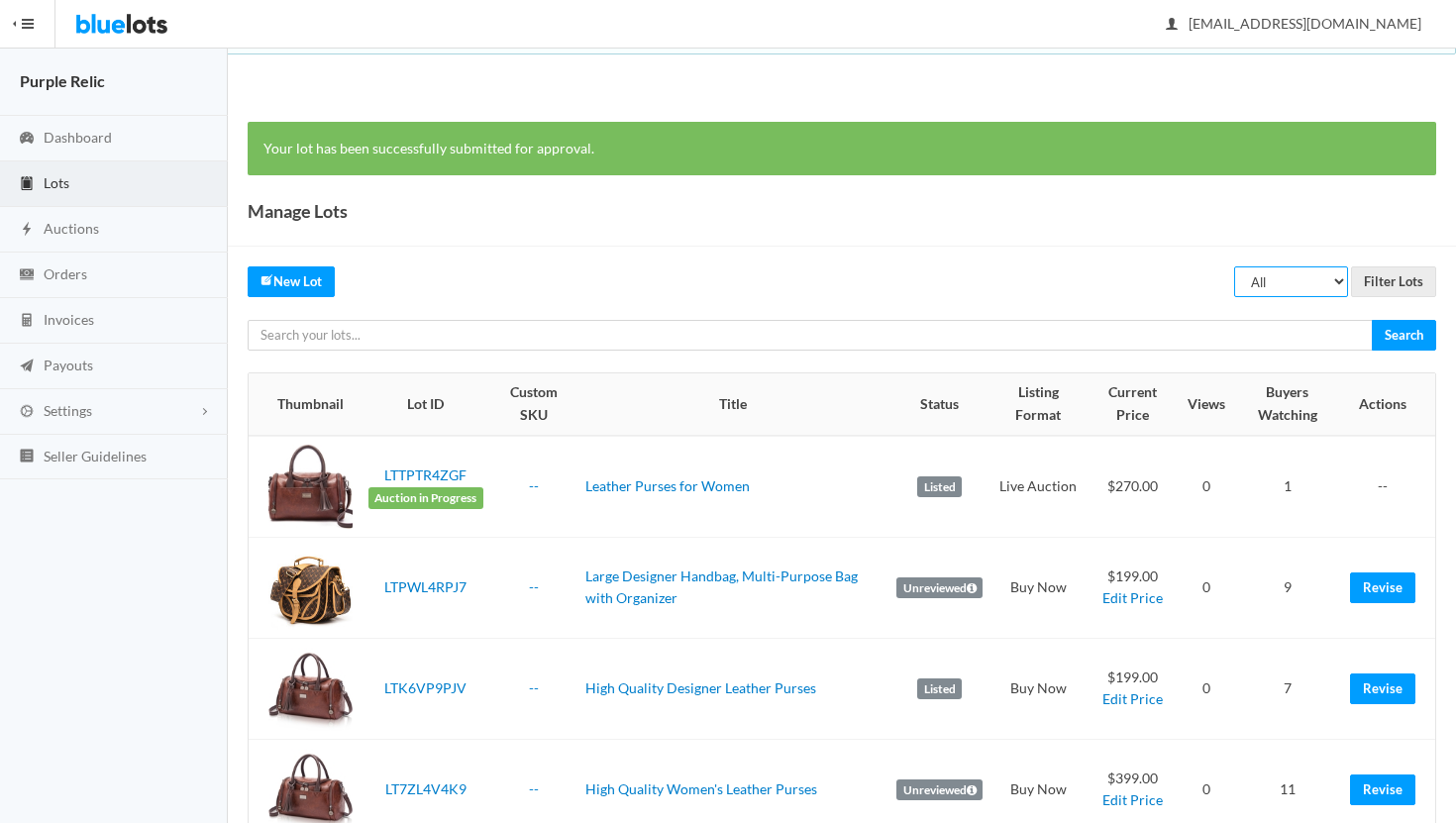 select on "ended" 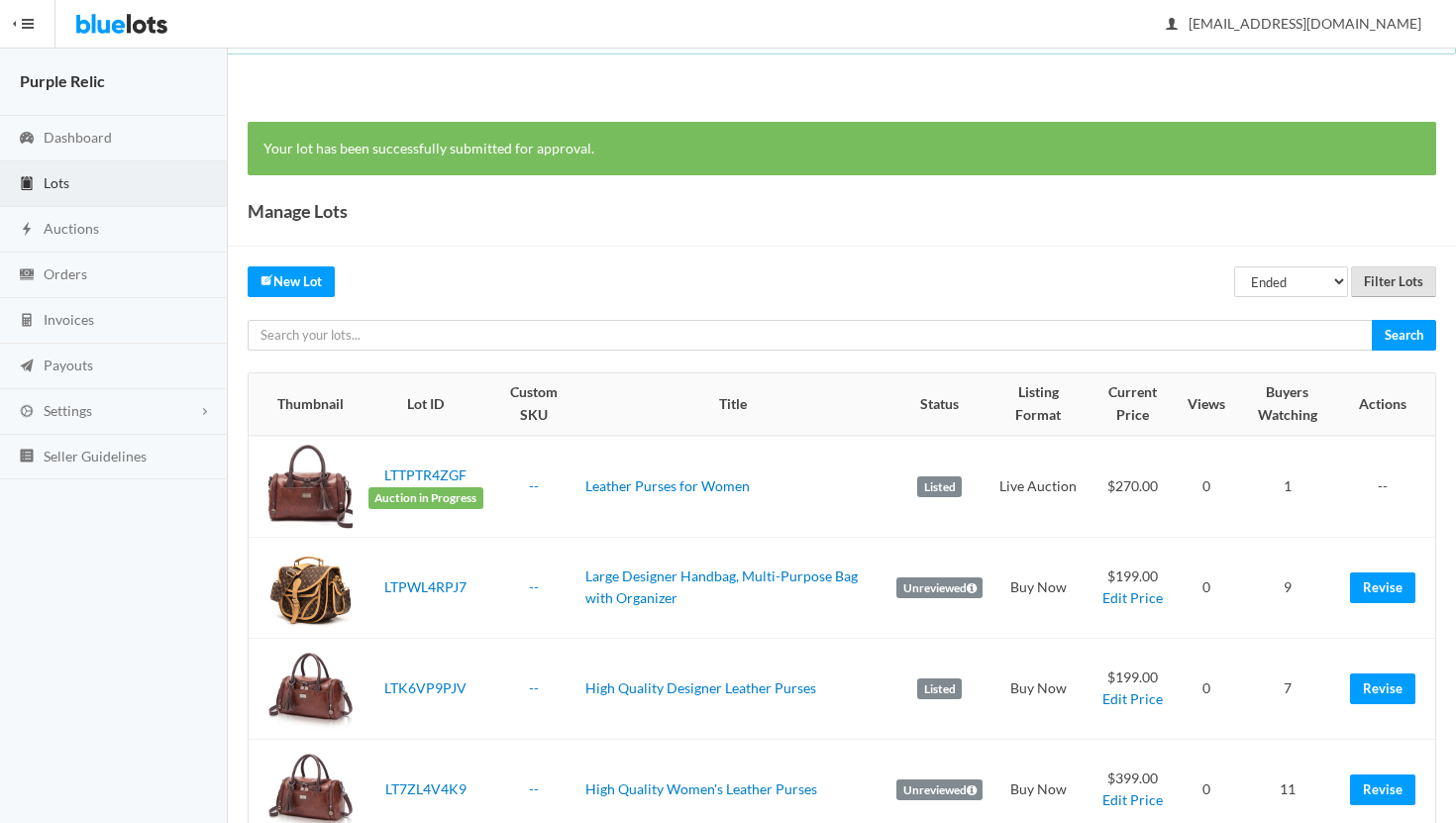 click on "Filter Lots" at bounding box center [1394, 281] 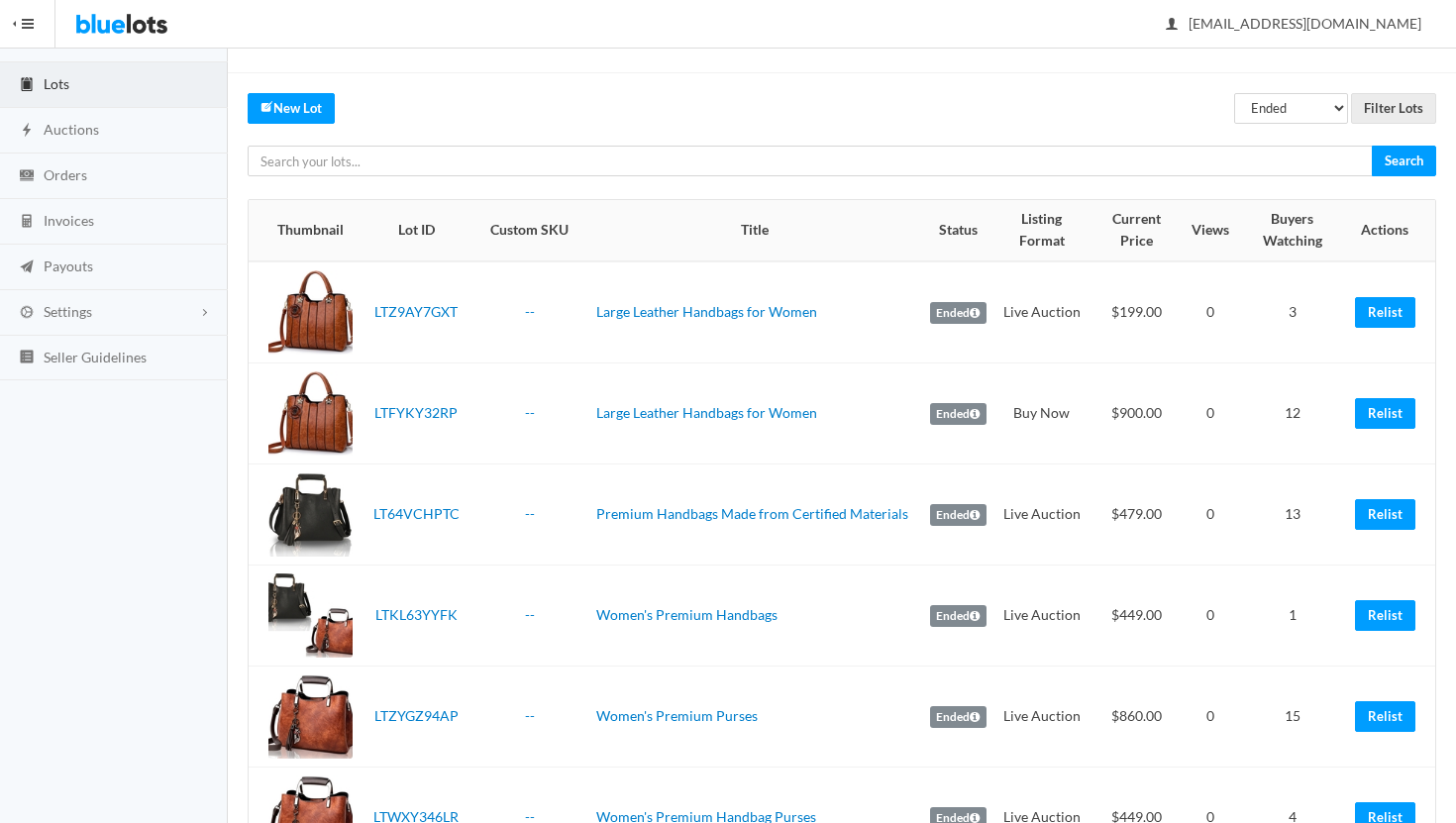 scroll, scrollTop: 107, scrollLeft: 0, axis: vertical 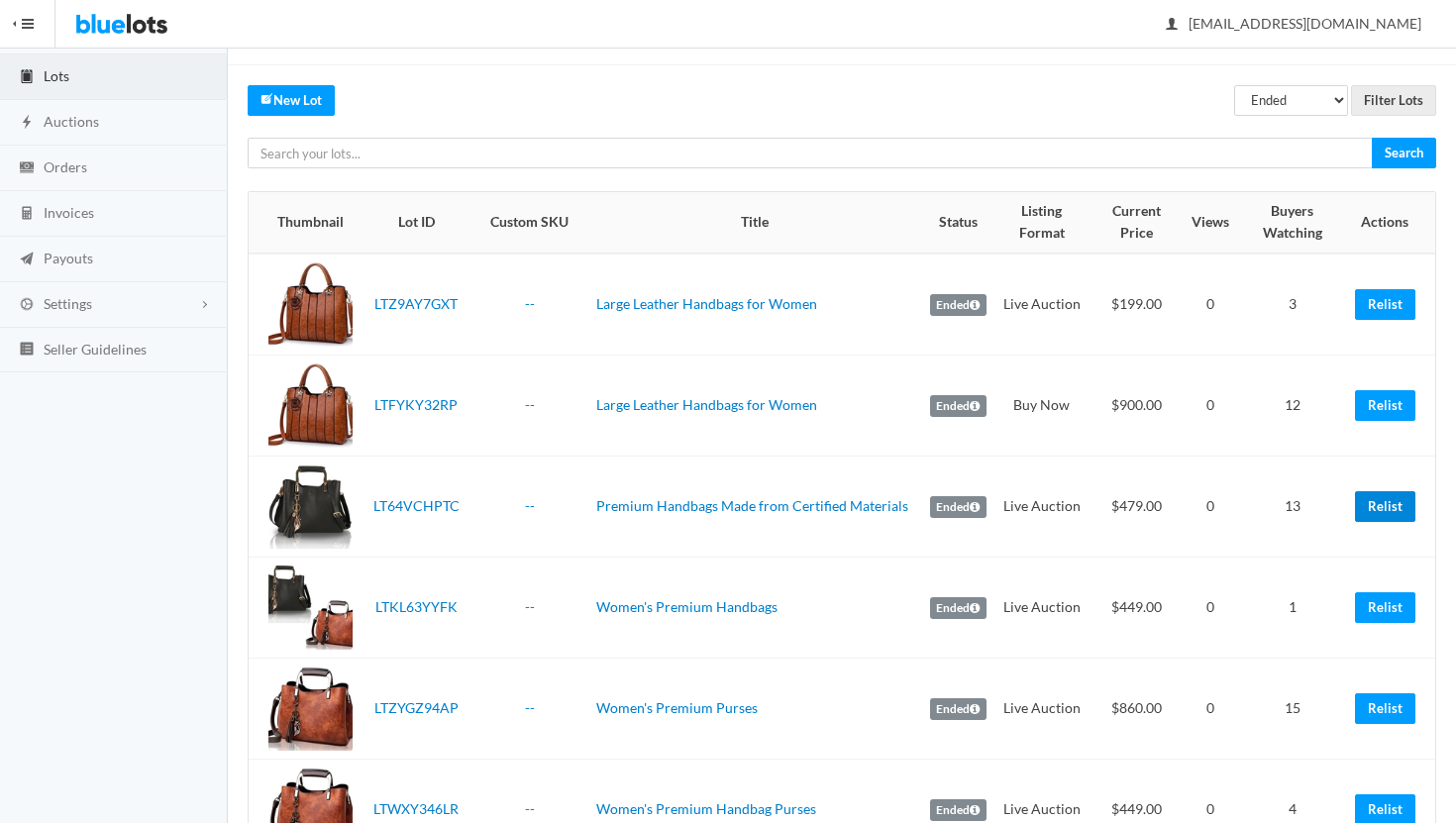click on "Relist" at bounding box center (1385, 506) 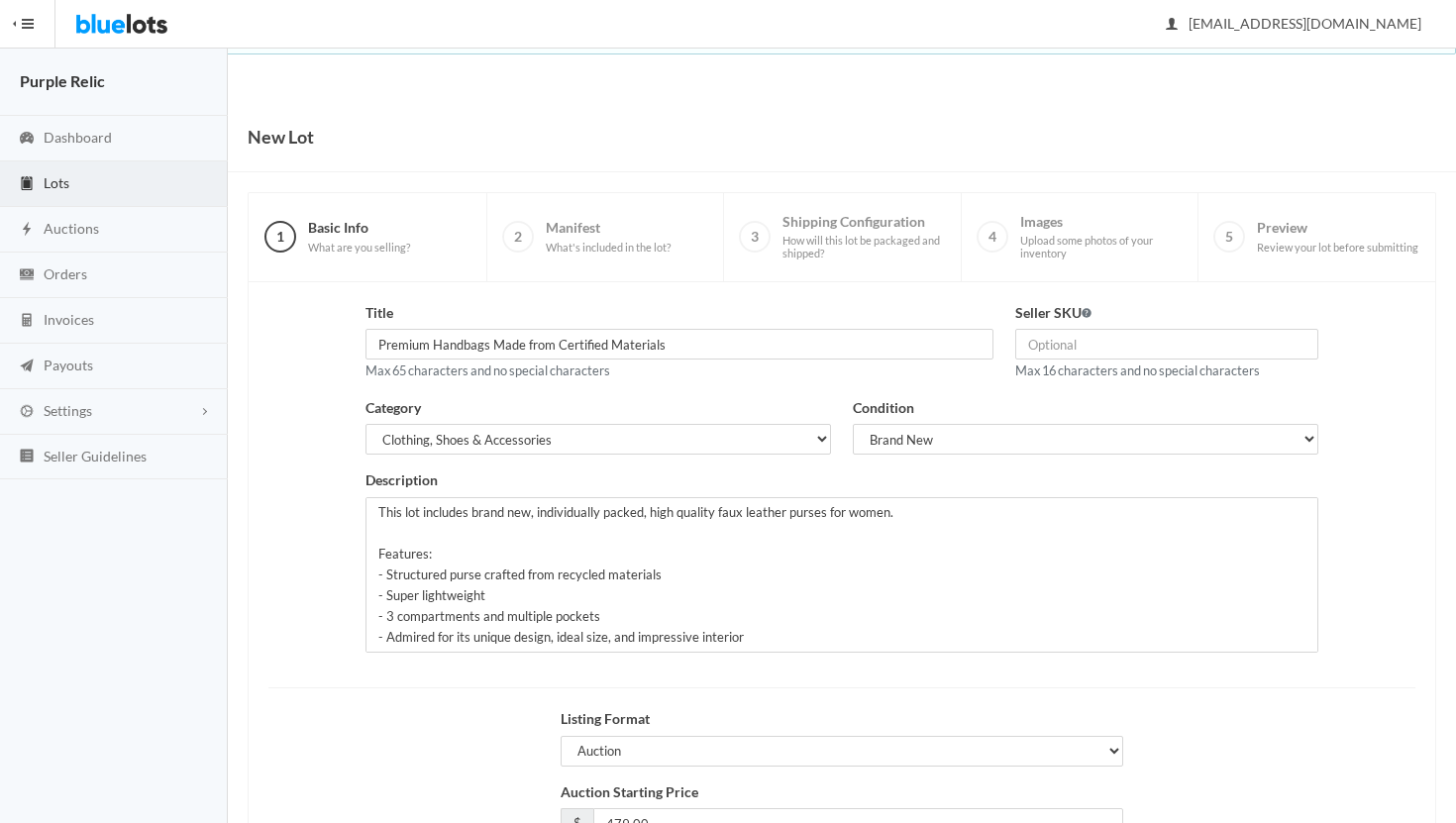 scroll, scrollTop: 168, scrollLeft: 0, axis: vertical 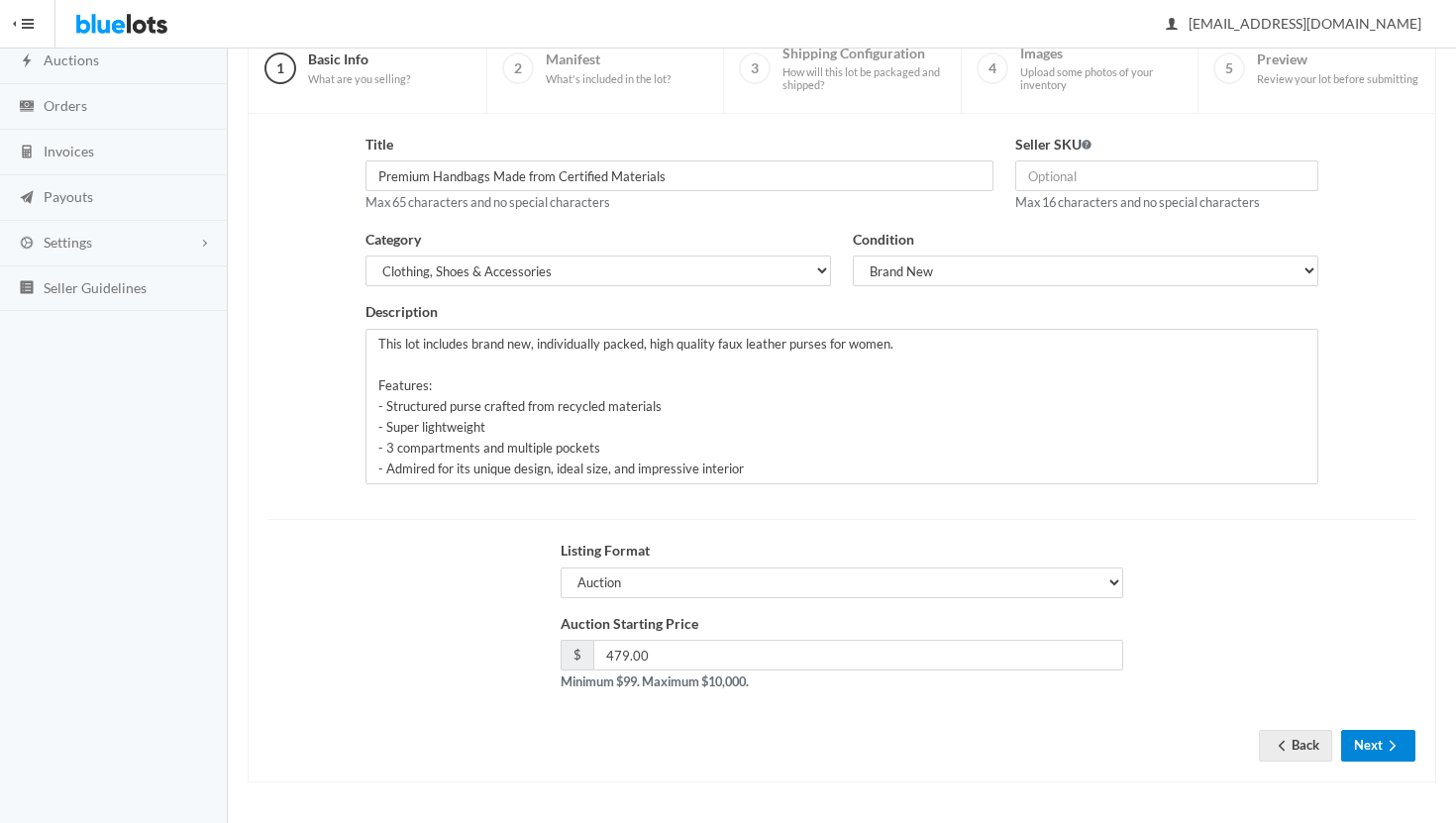 click on "Next" at bounding box center [1378, 745] 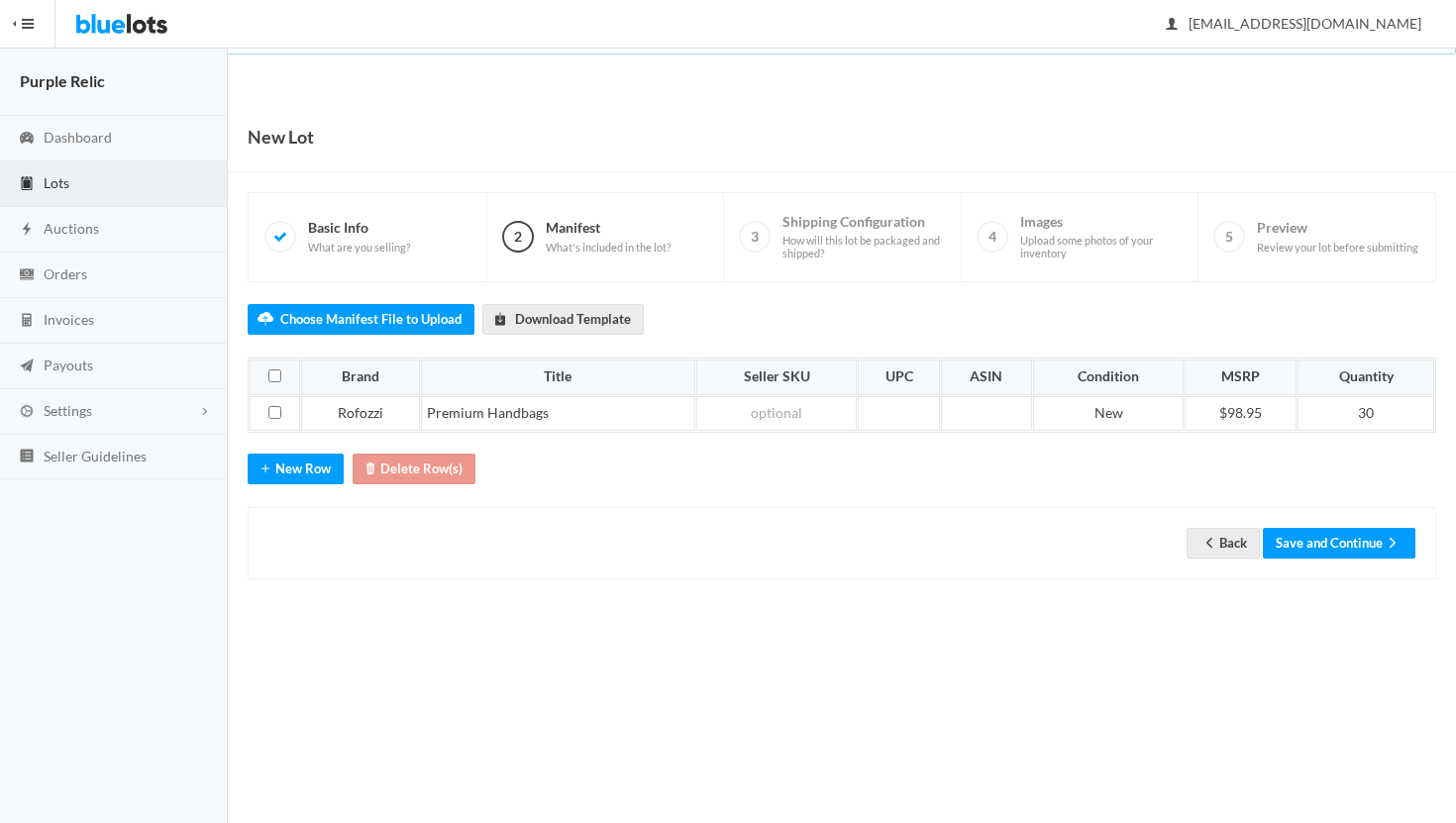 scroll, scrollTop: 0, scrollLeft: 0, axis: both 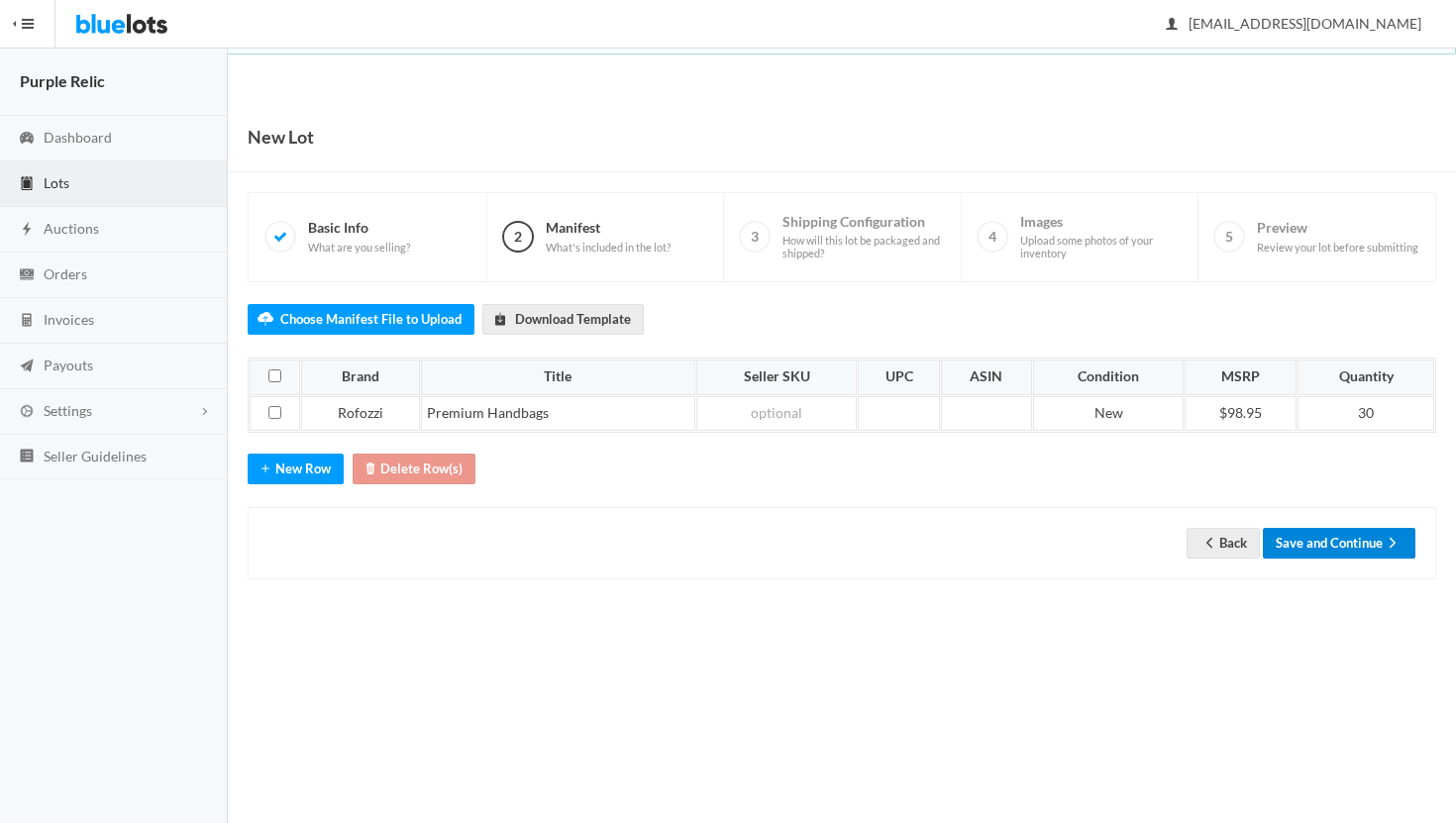 click on "Save and Continue" at bounding box center (1339, 543) 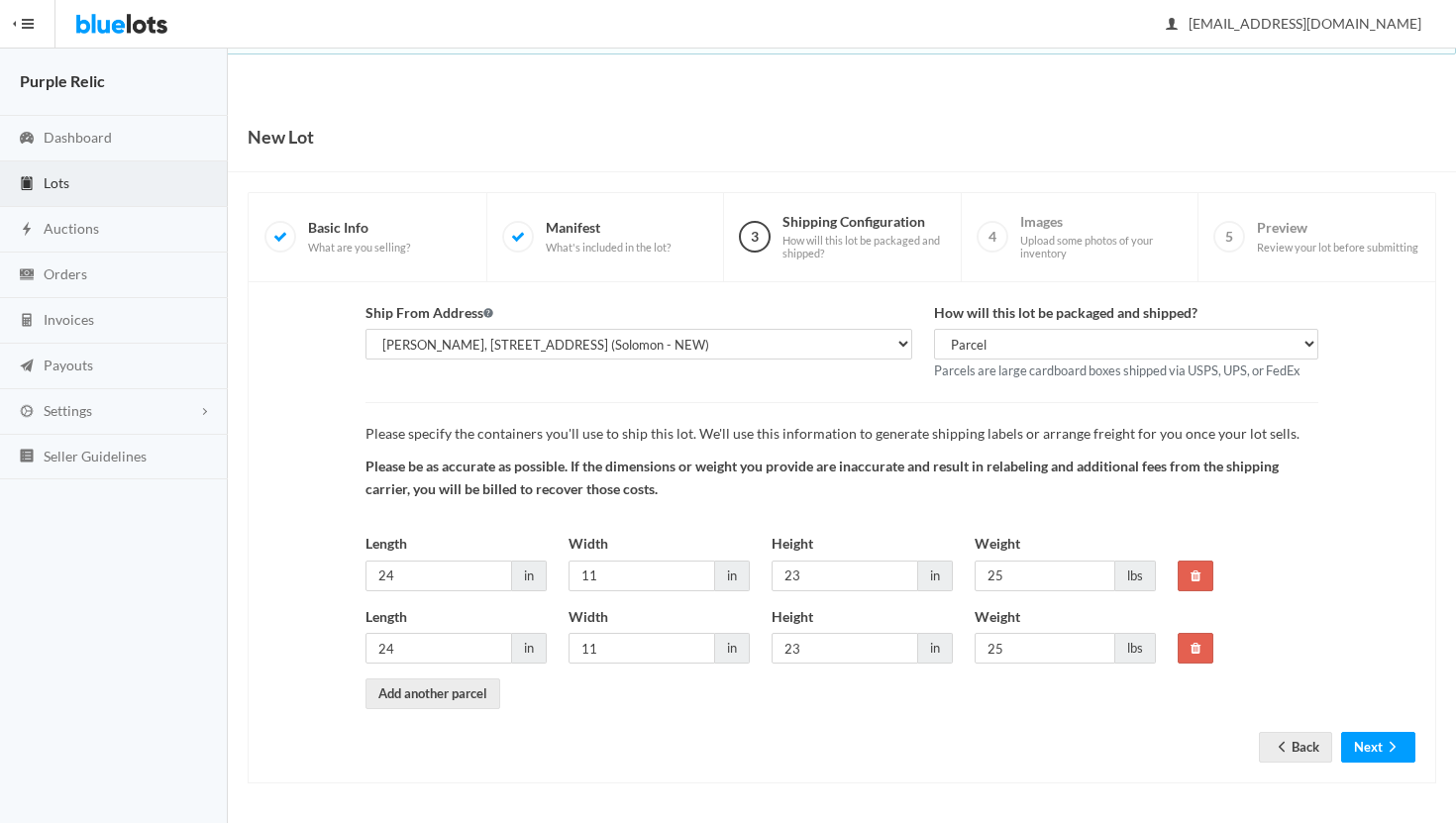scroll, scrollTop: 0, scrollLeft: 0, axis: both 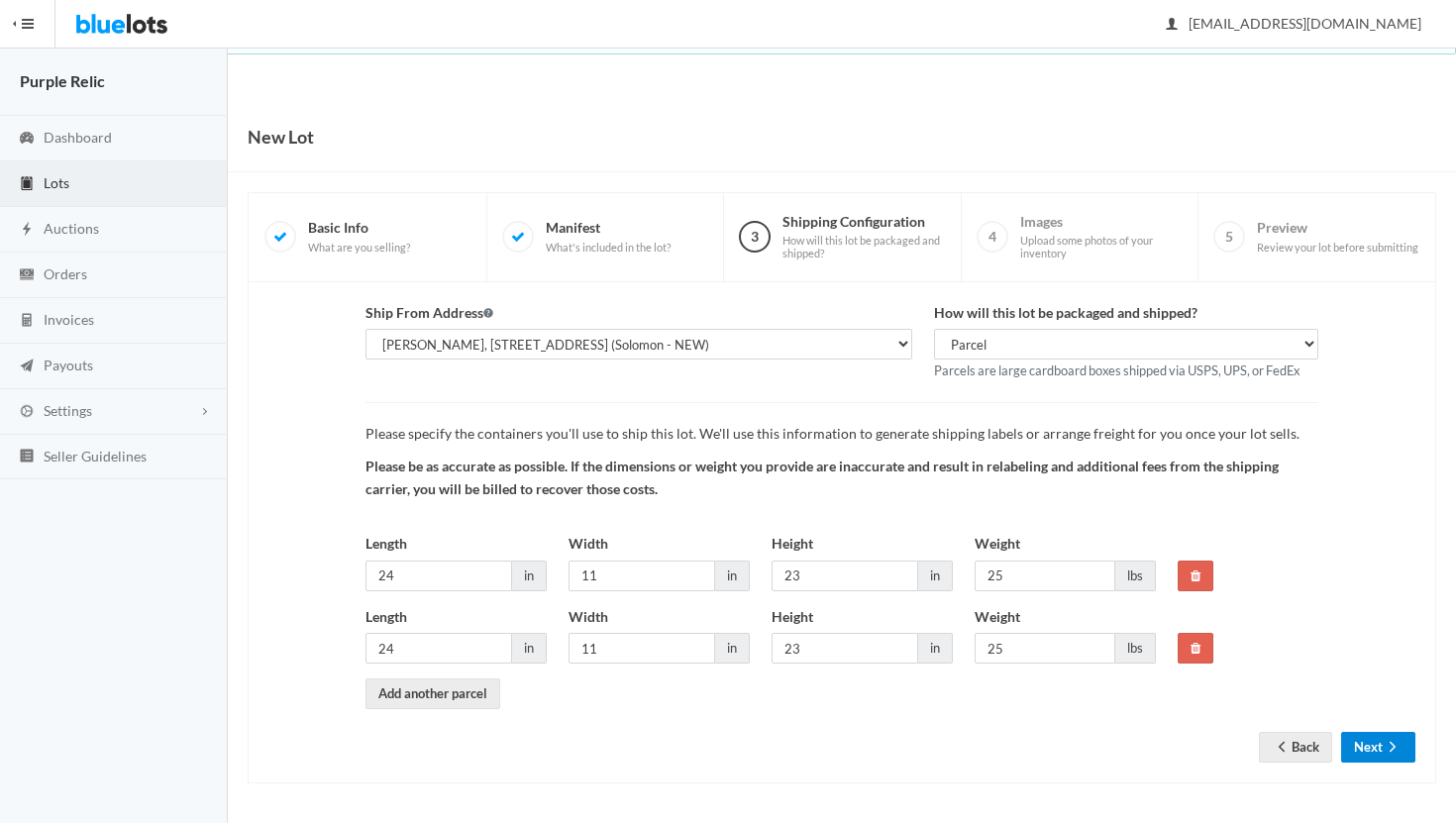 click 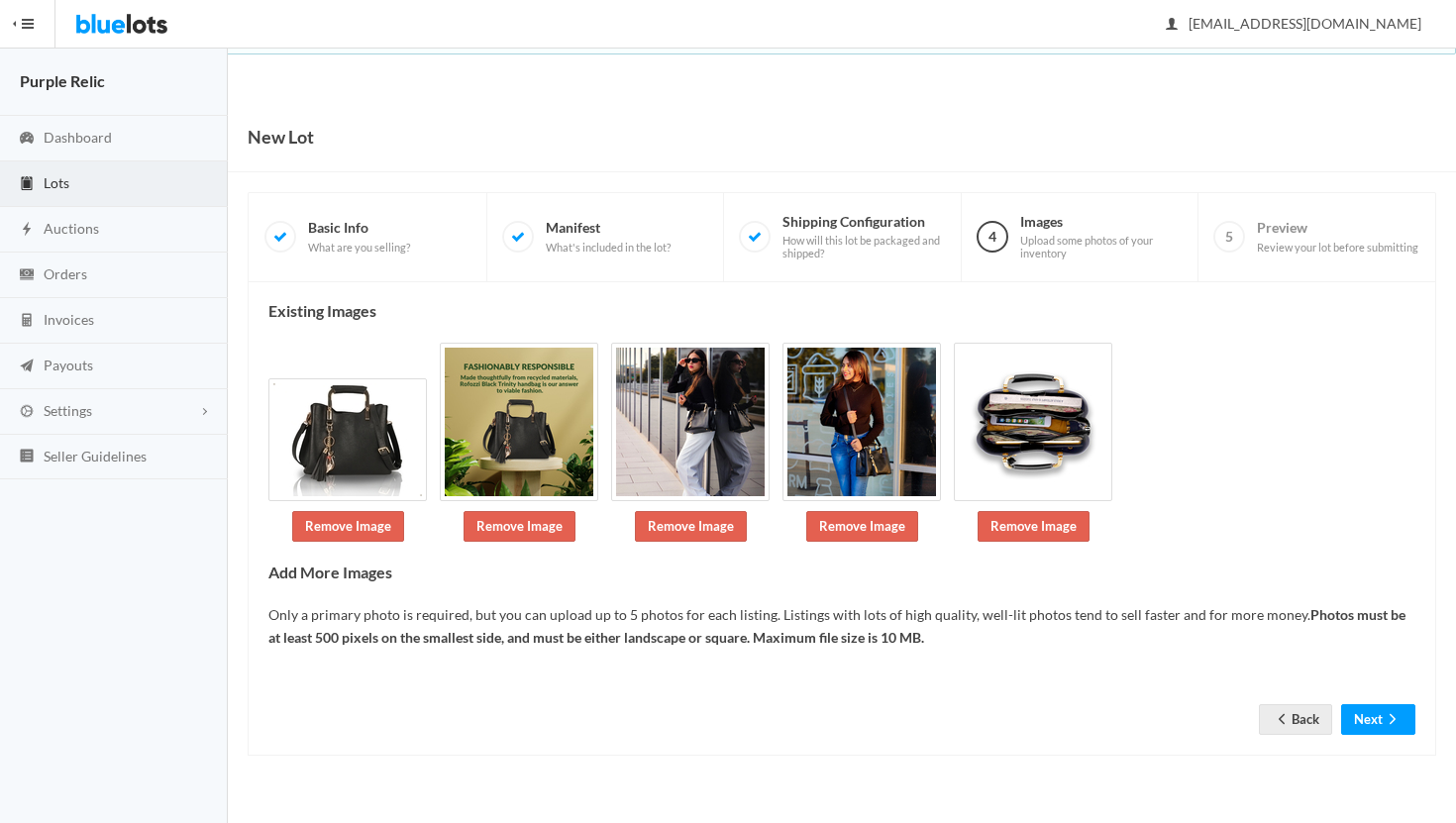 scroll, scrollTop: 0, scrollLeft: 0, axis: both 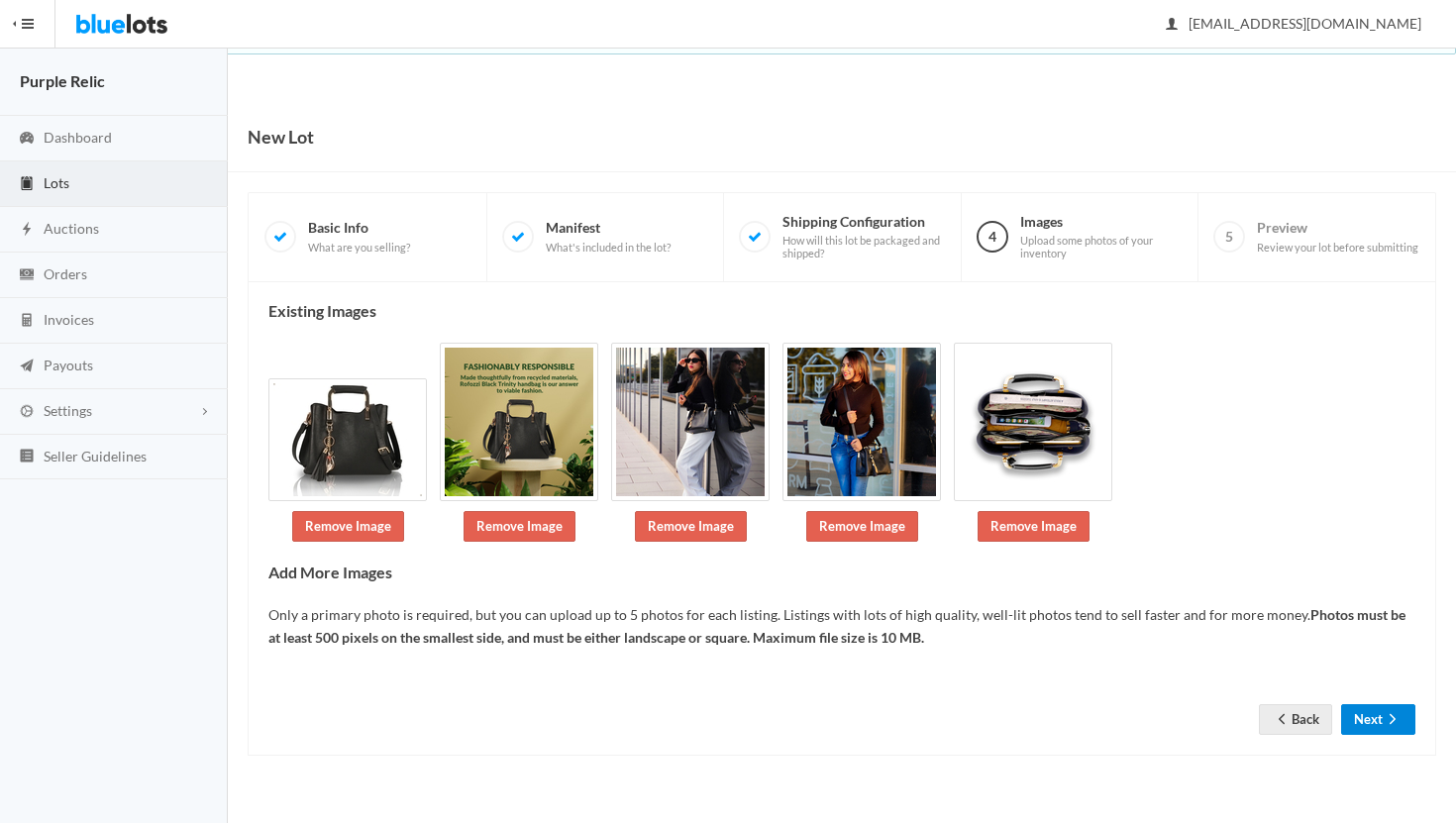 click 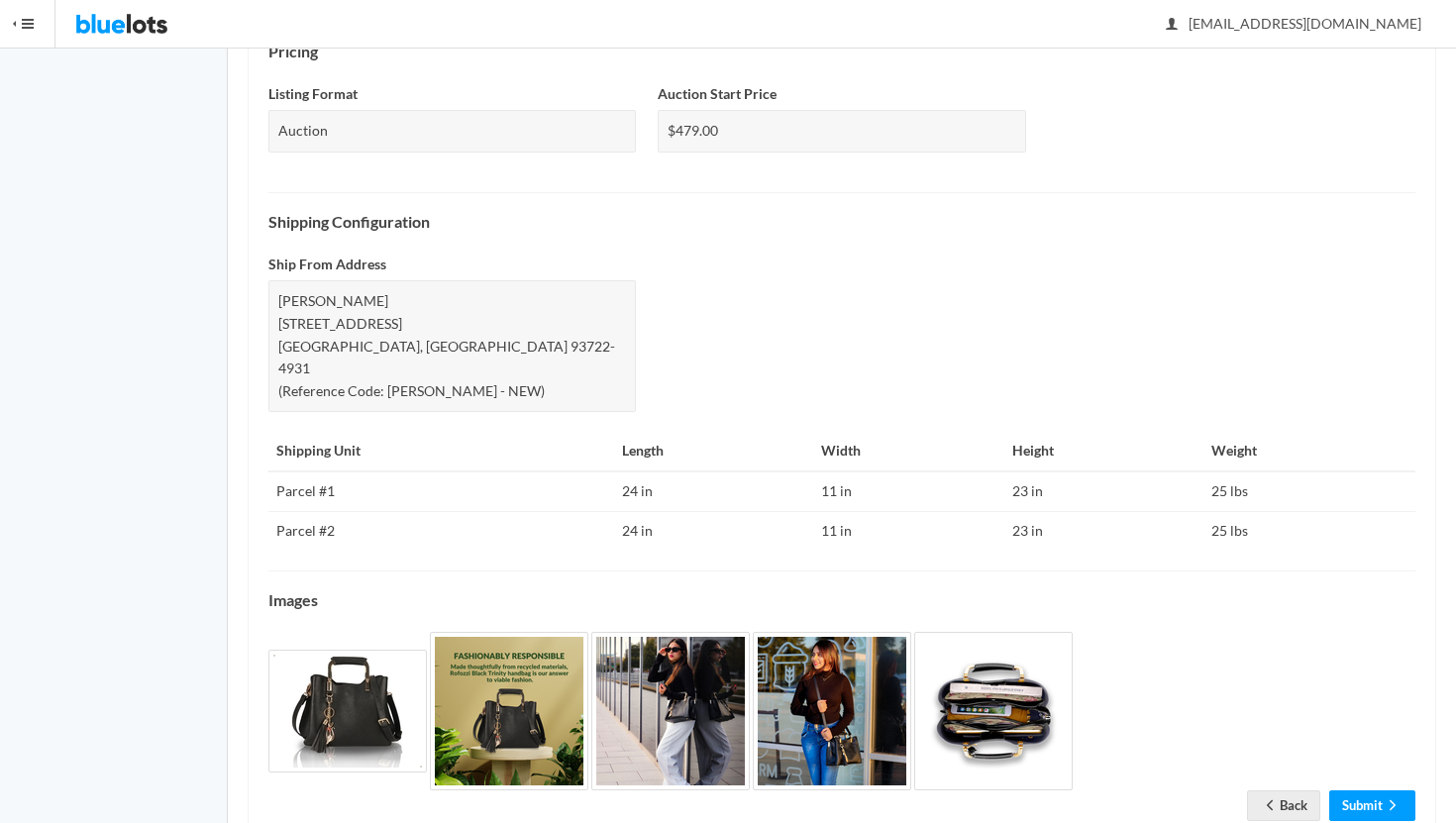 scroll, scrollTop: 724, scrollLeft: 0, axis: vertical 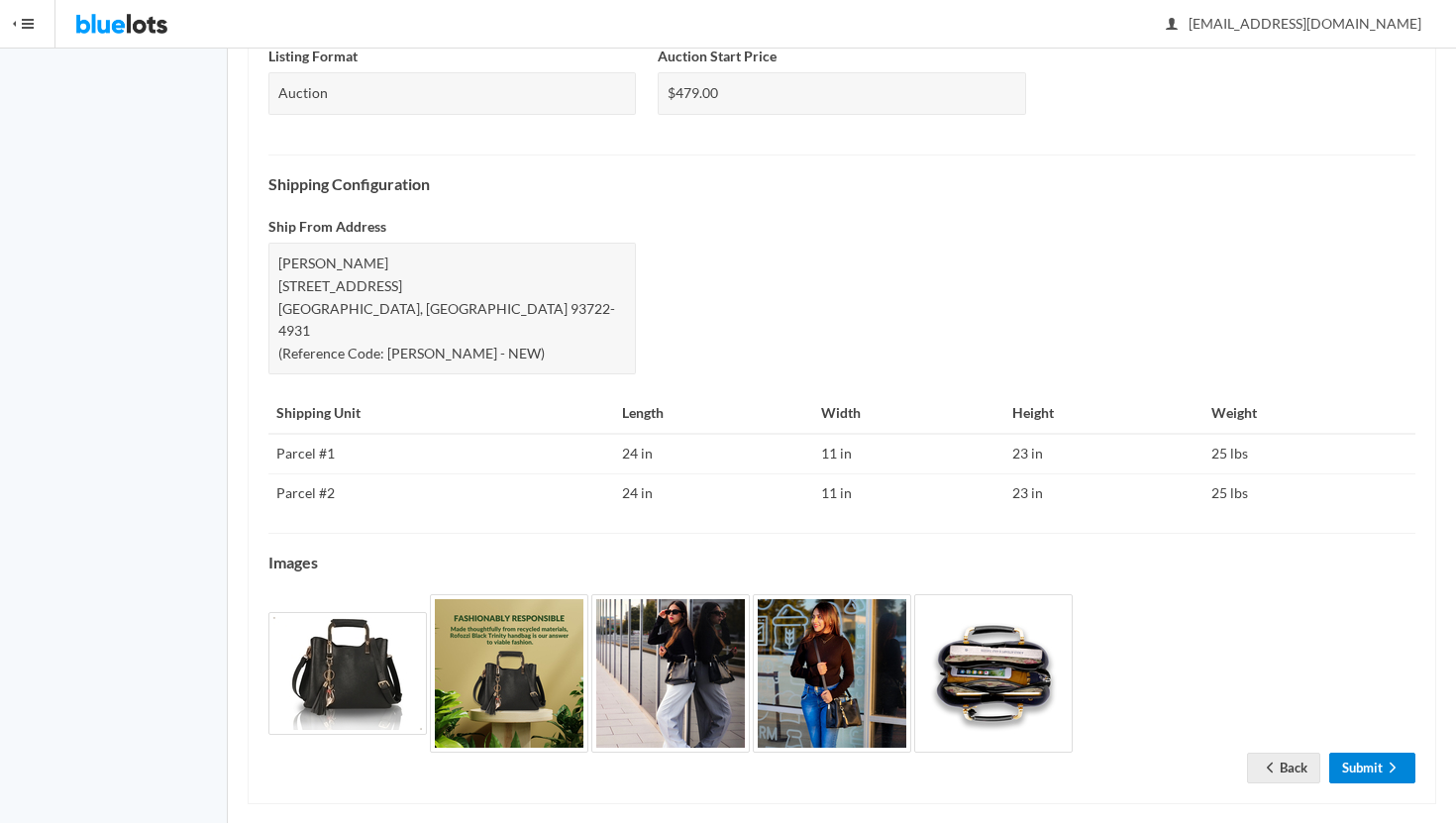 click on "Submit" at bounding box center [1372, 768] 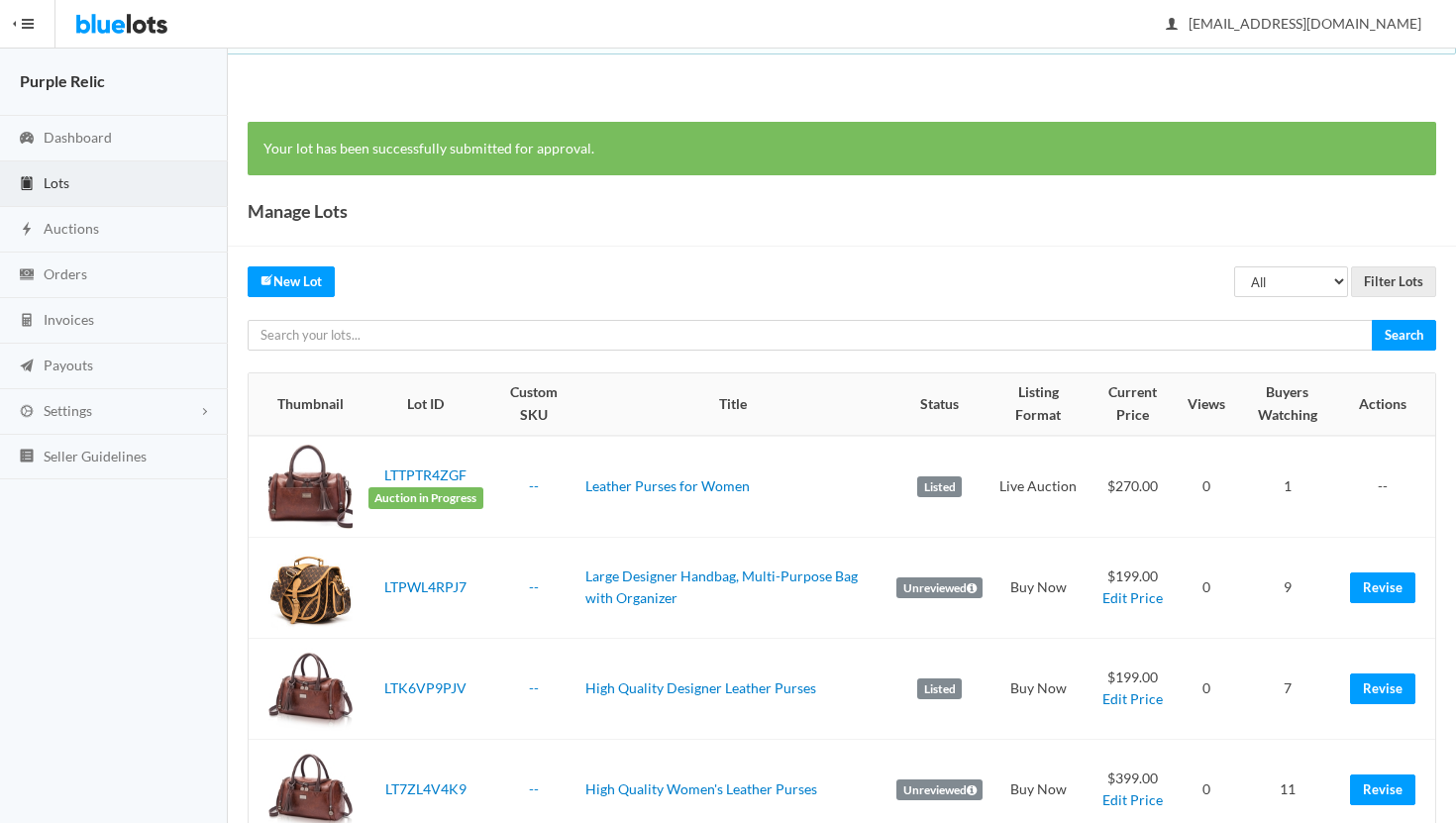 scroll, scrollTop: 0, scrollLeft: 0, axis: both 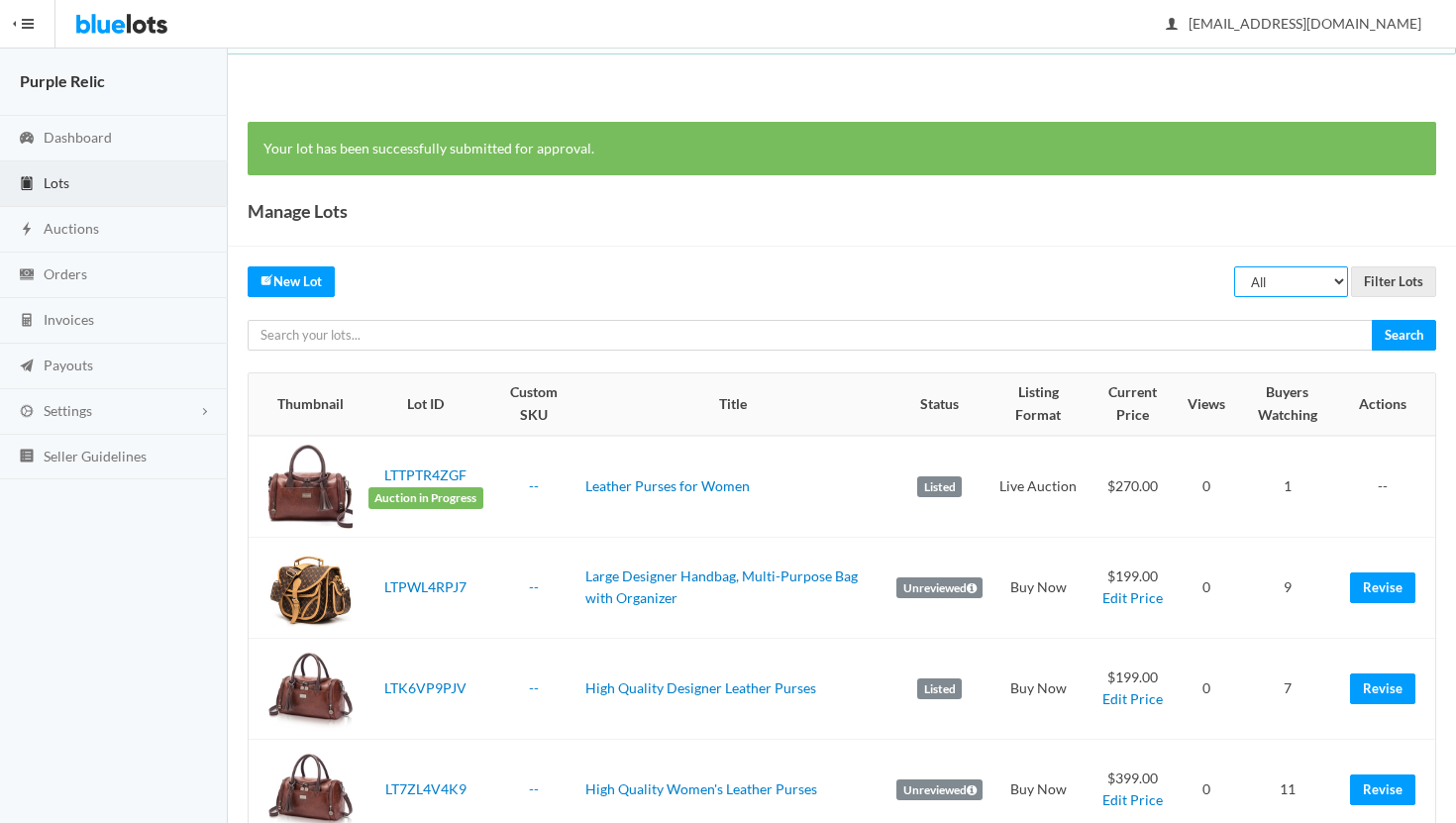 click on "All Draft
Unreviewed
Rejected
Scheduled
Listed
Sold
Ended" at bounding box center (1291, 281) 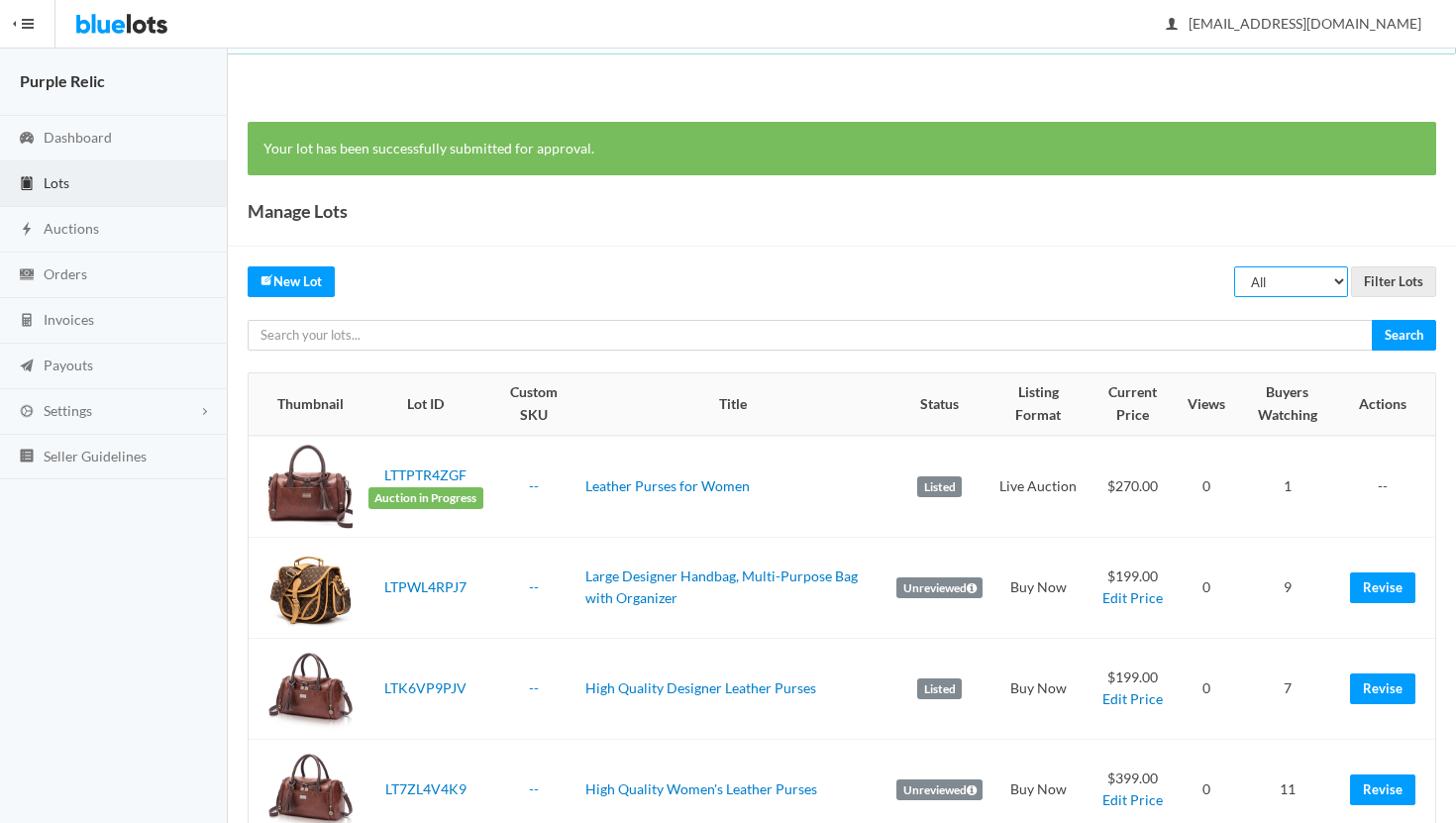 select on "ended" 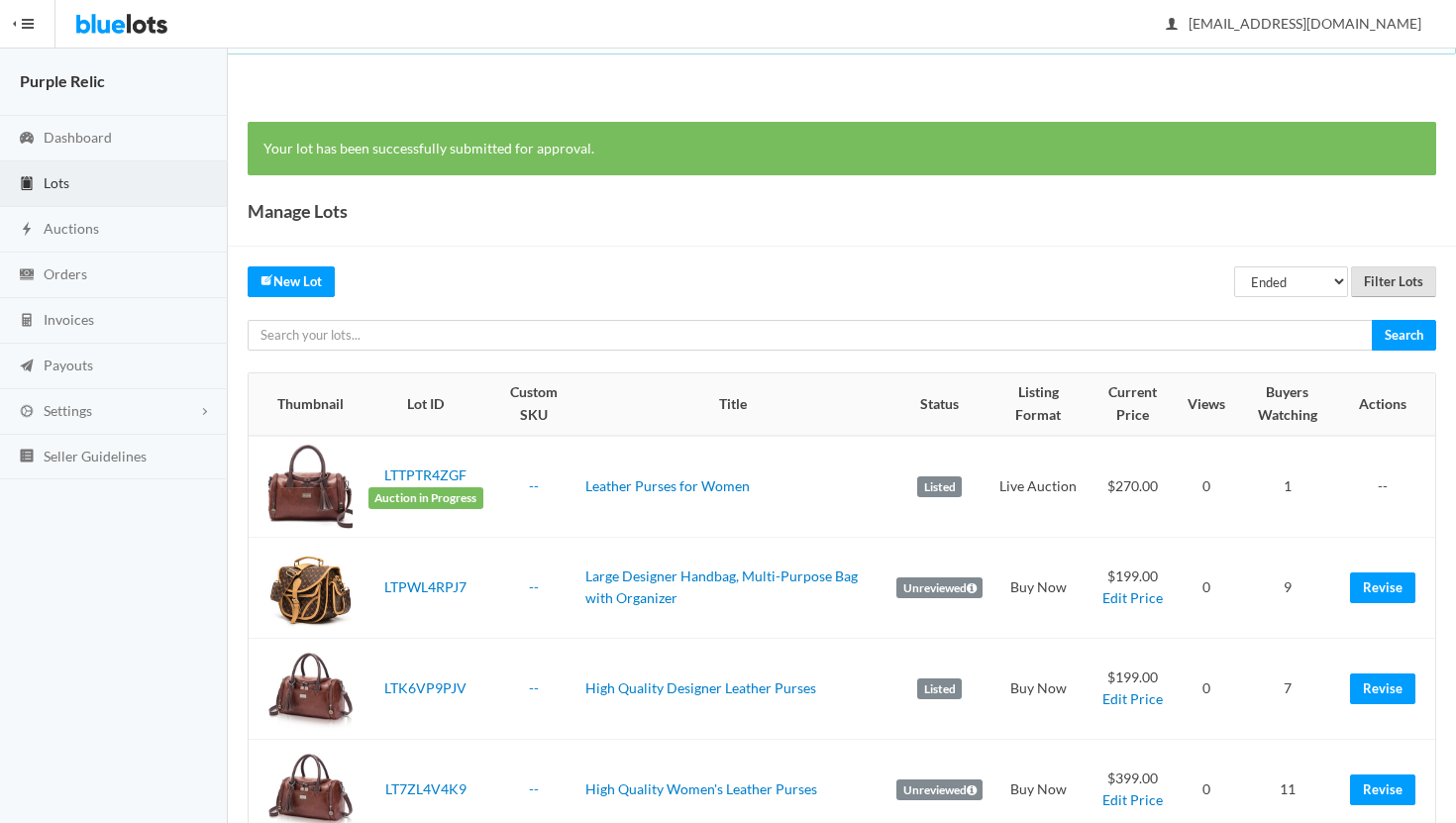 click on "Filter Lots" at bounding box center [1394, 281] 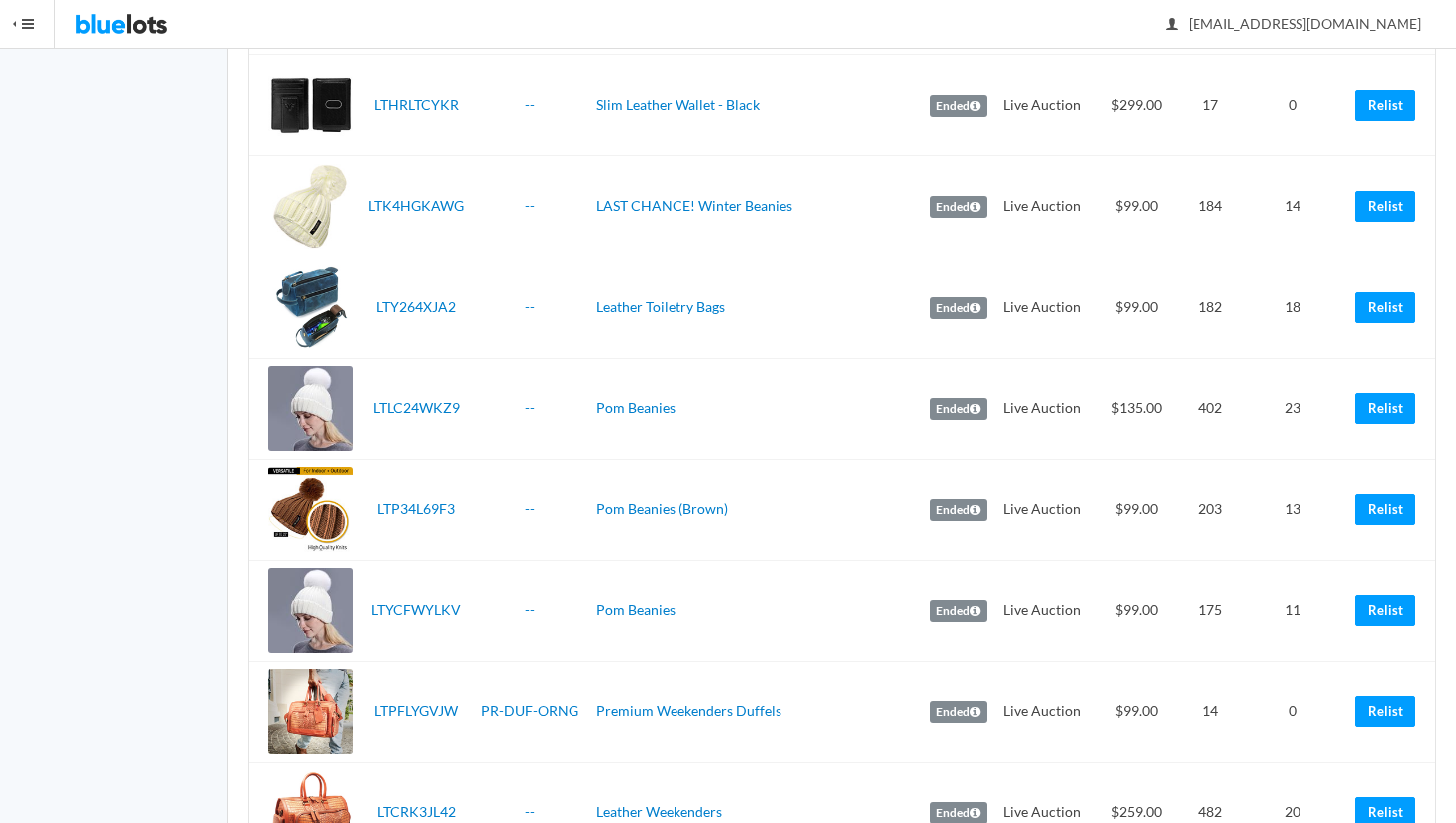 scroll, scrollTop: 3161, scrollLeft: 0, axis: vertical 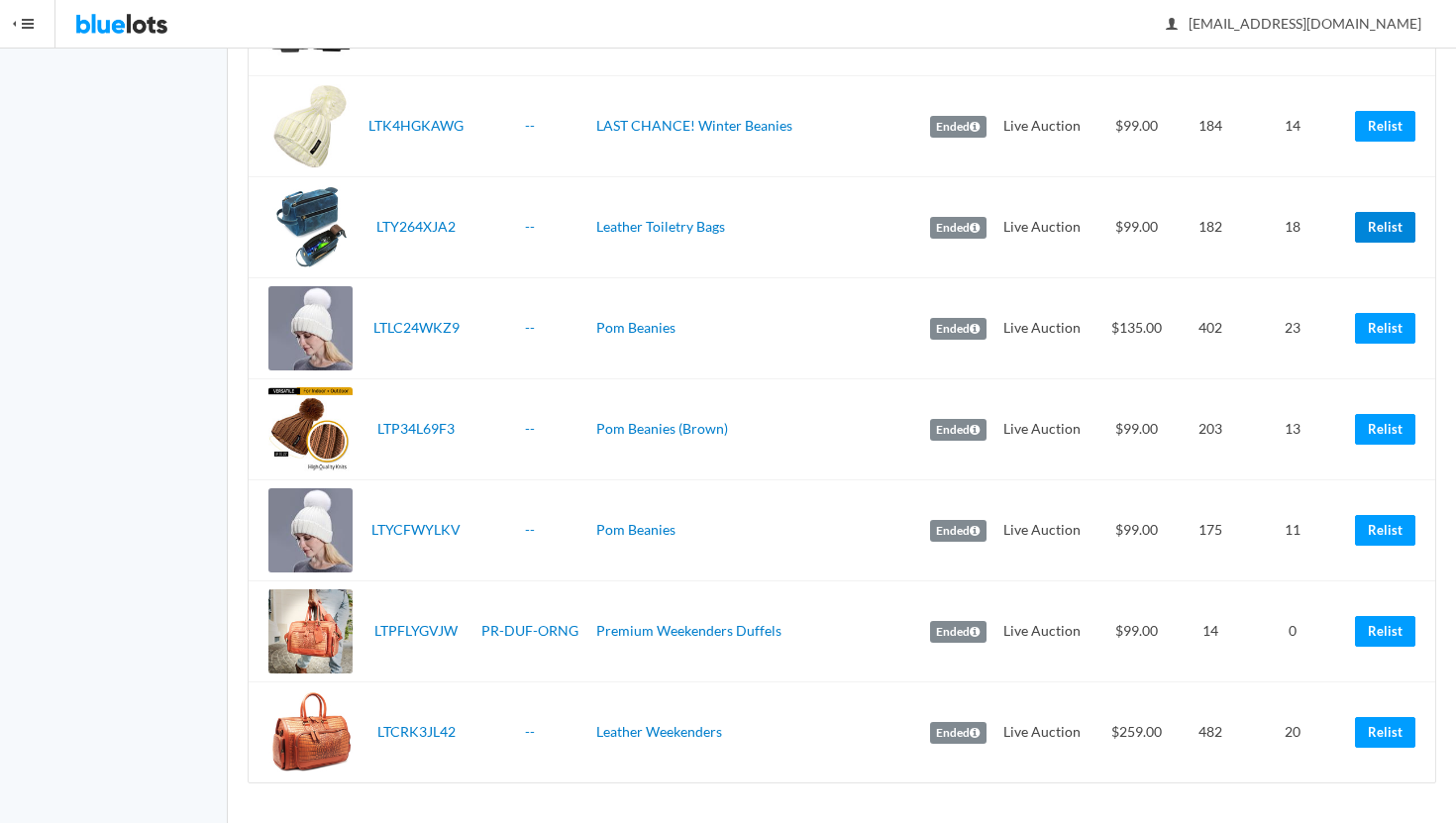 click on "Relist" at bounding box center (1385, 227) 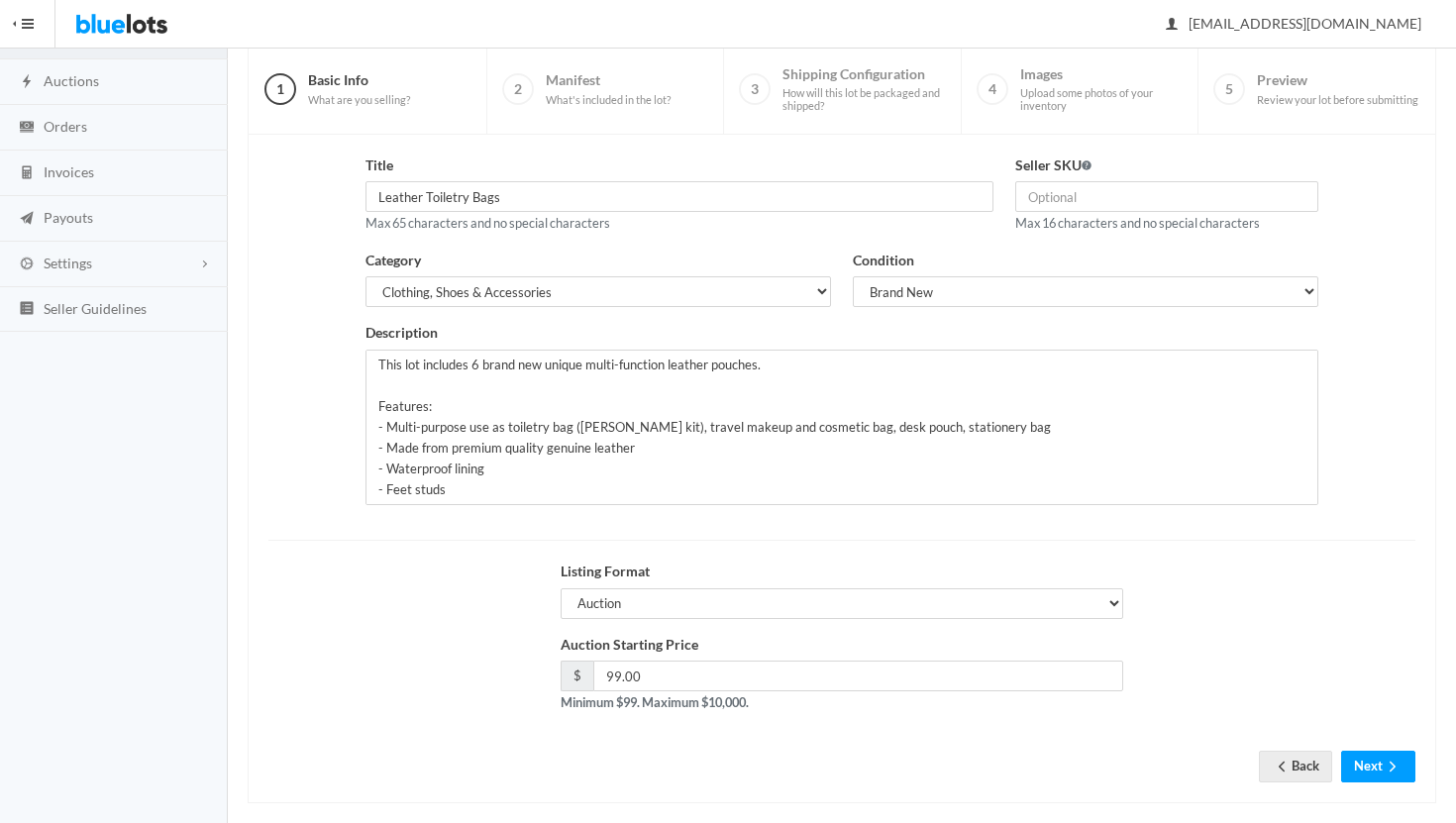 scroll, scrollTop: 168, scrollLeft: 0, axis: vertical 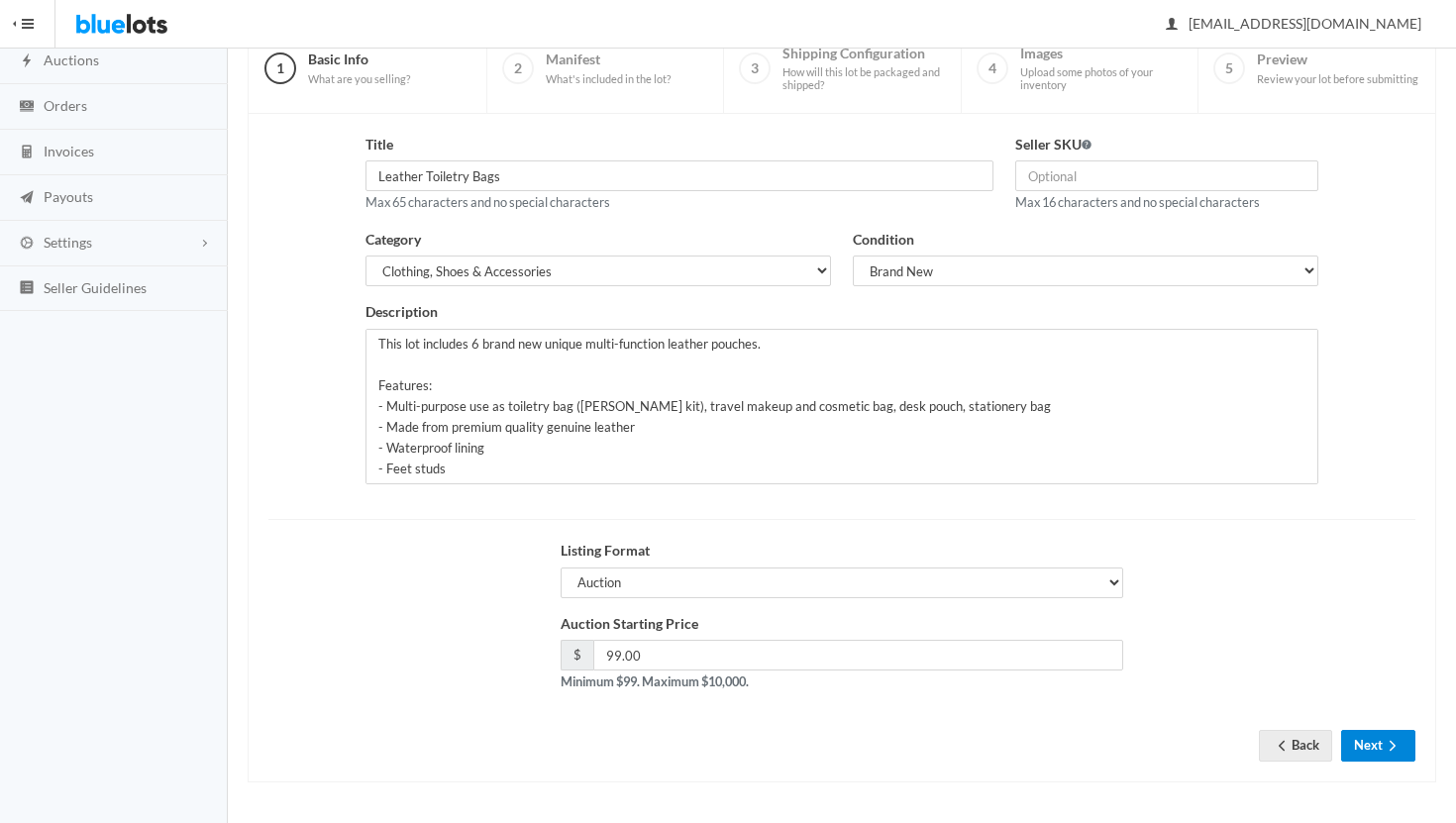 click on "Next" at bounding box center [1378, 745] 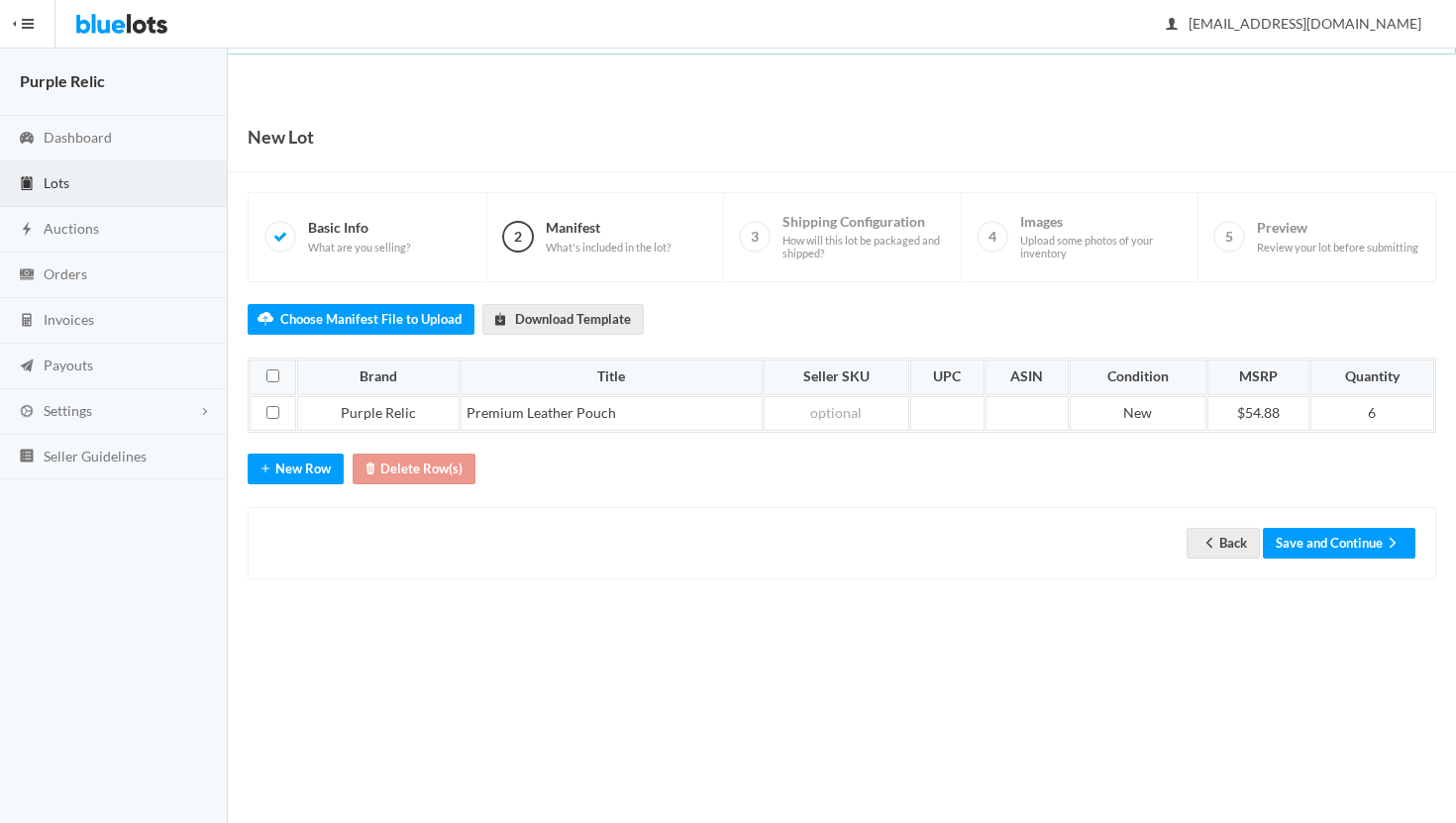 scroll, scrollTop: 0, scrollLeft: 0, axis: both 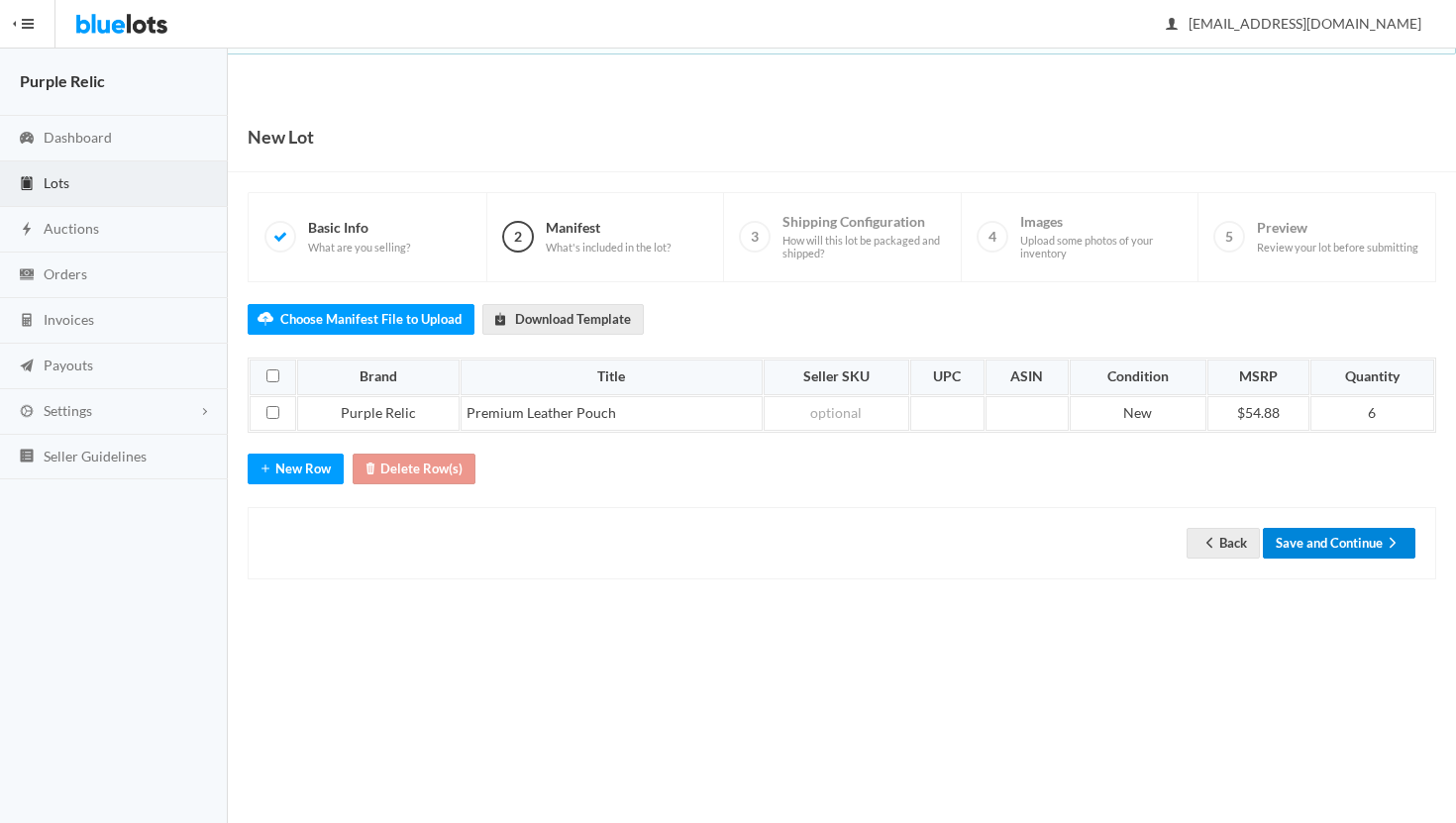 click 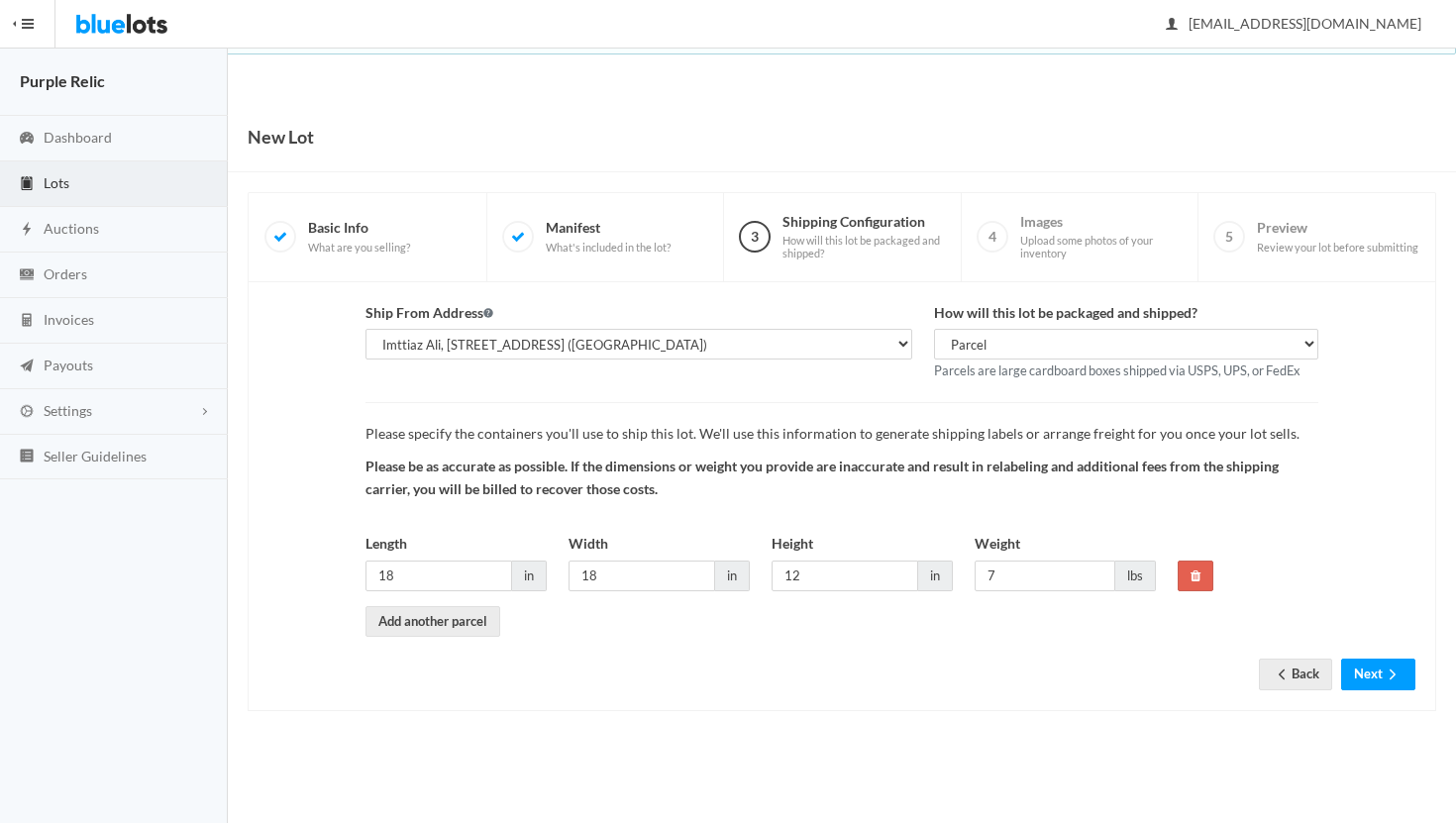 scroll, scrollTop: 0, scrollLeft: 0, axis: both 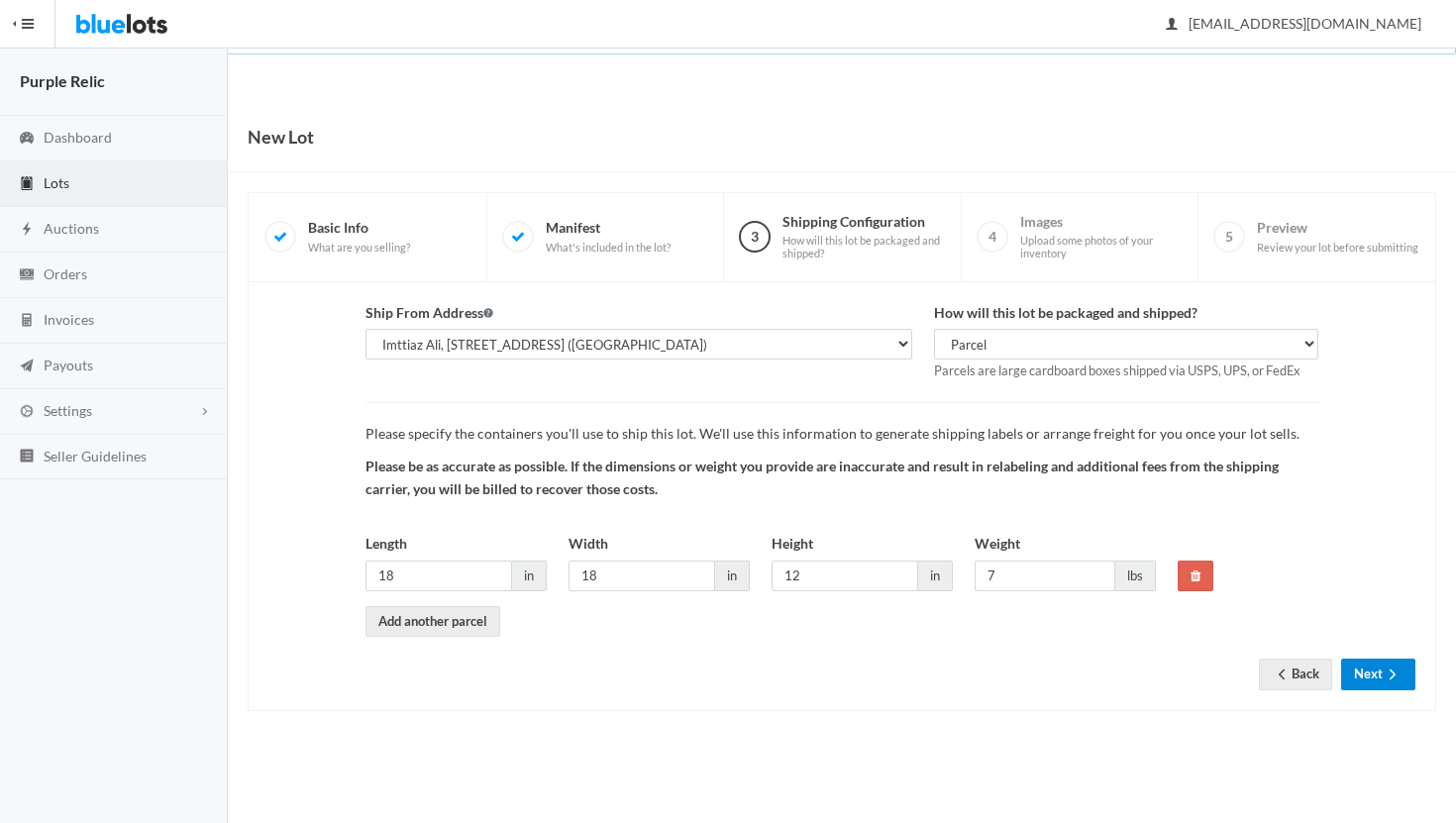 click on "Next" at bounding box center [1378, 673] 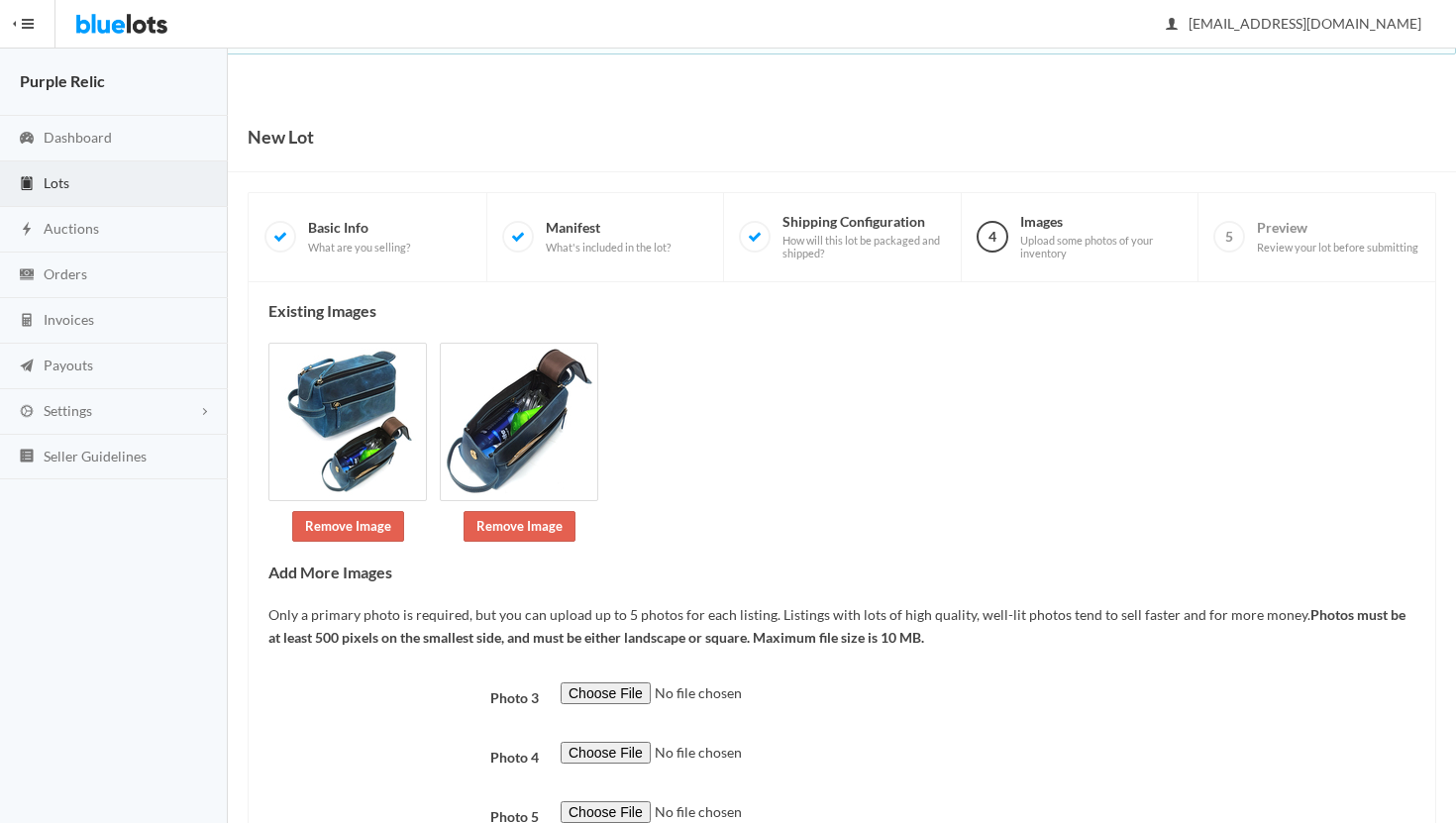 scroll, scrollTop: 154, scrollLeft: 0, axis: vertical 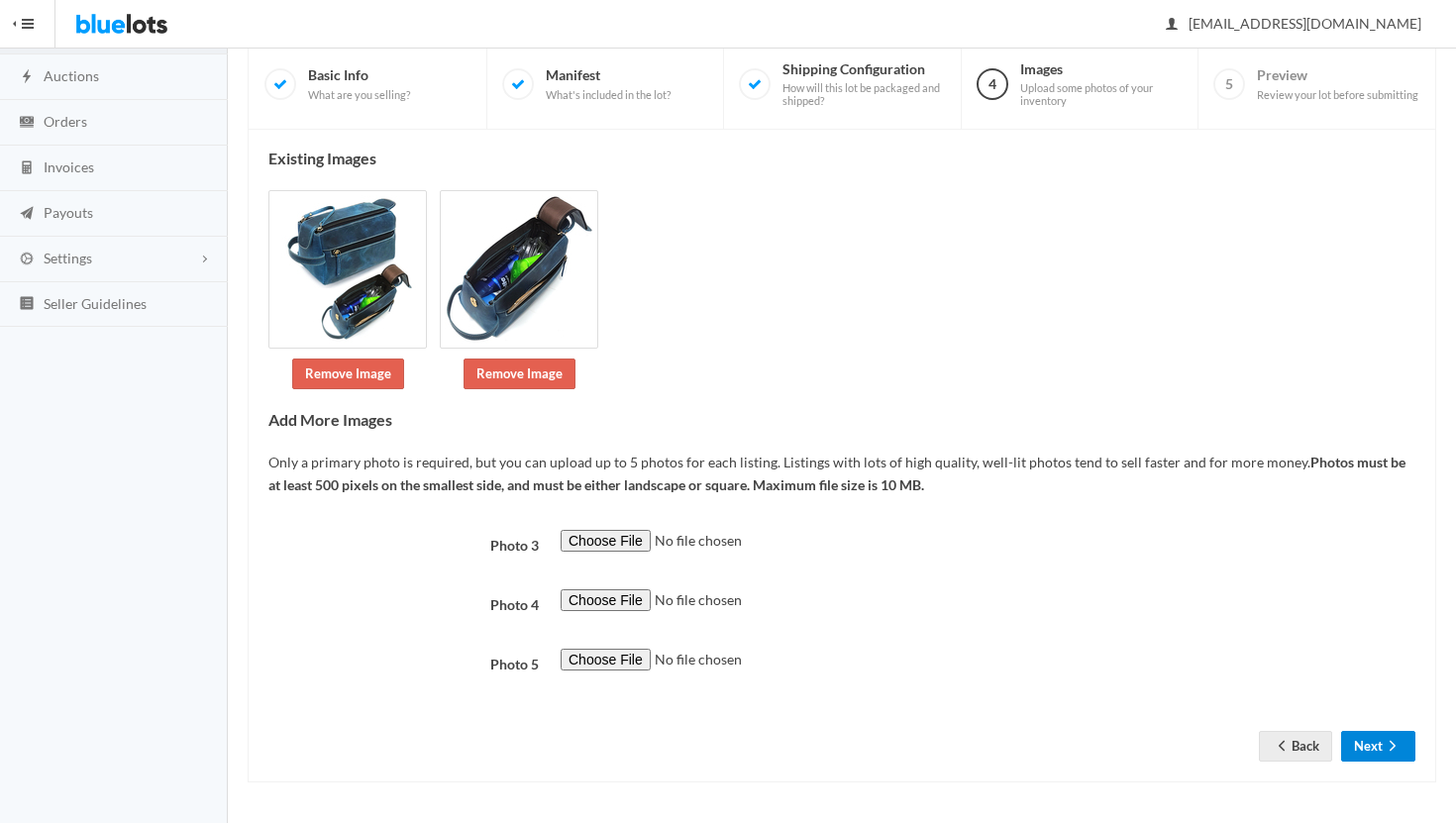 click on "Next" at bounding box center (1378, 746) 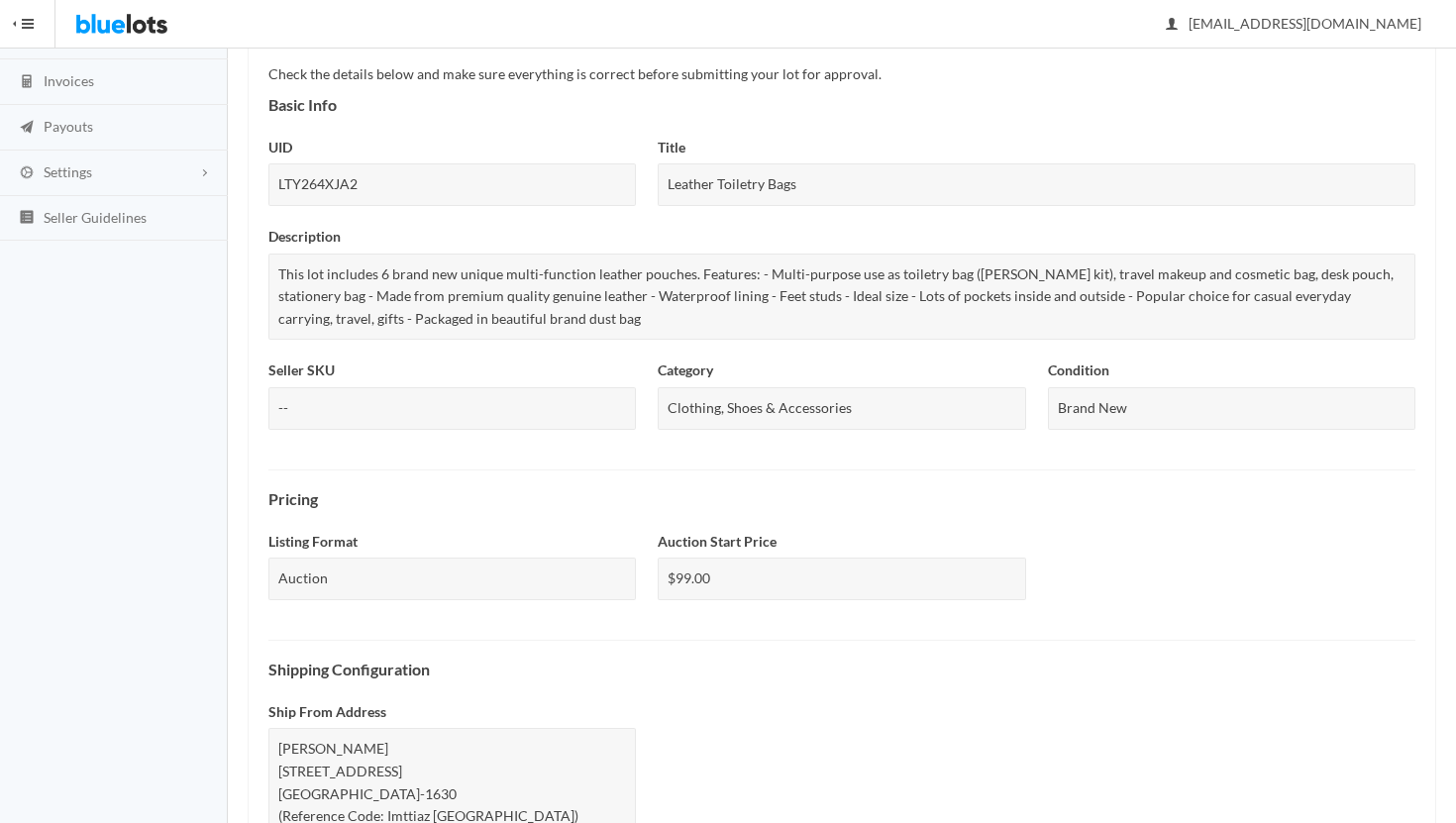 scroll, scrollTop: 685, scrollLeft: 0, axis: vertical 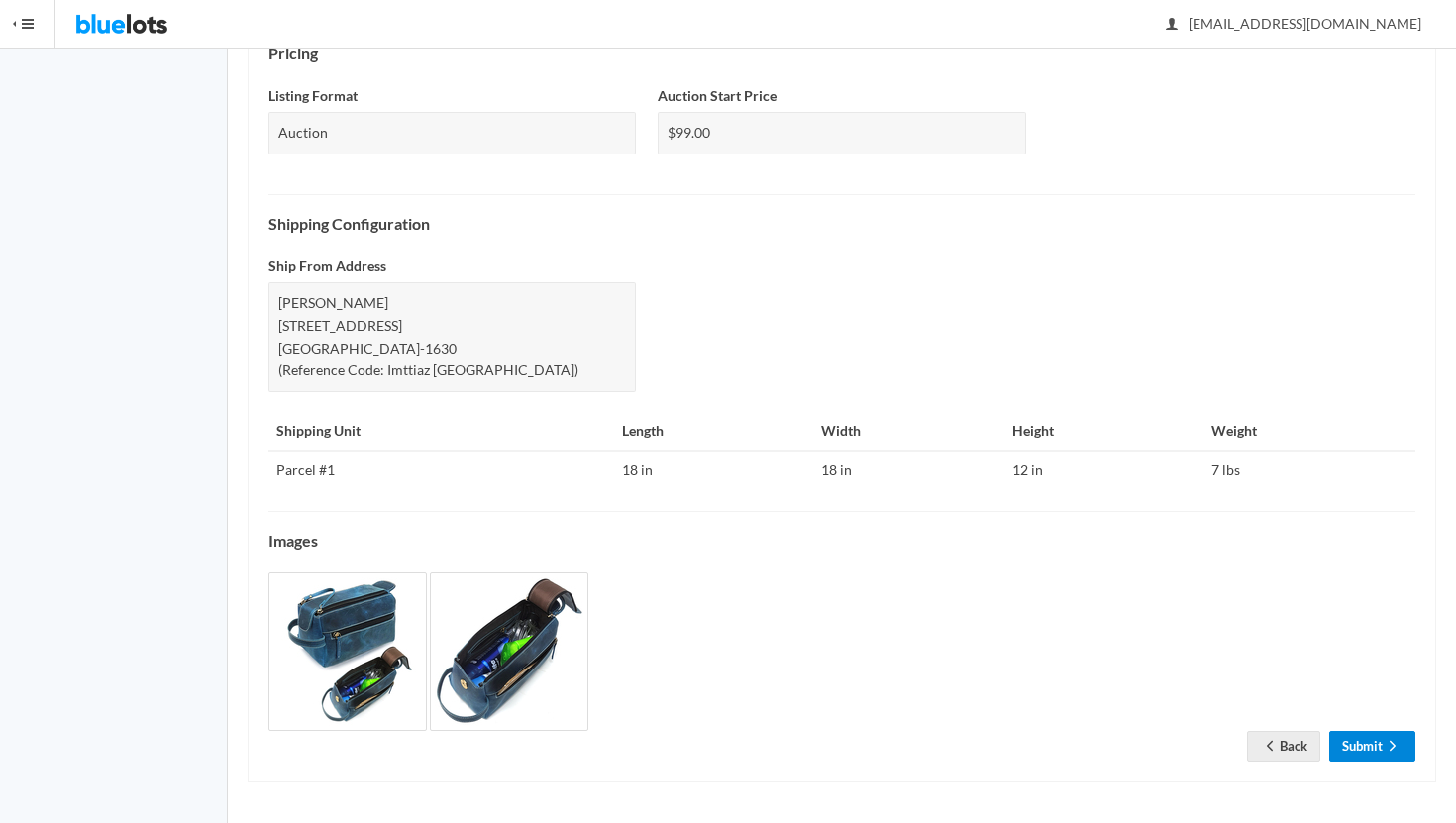 click on "Submit" at bounding box center (1372, 746) 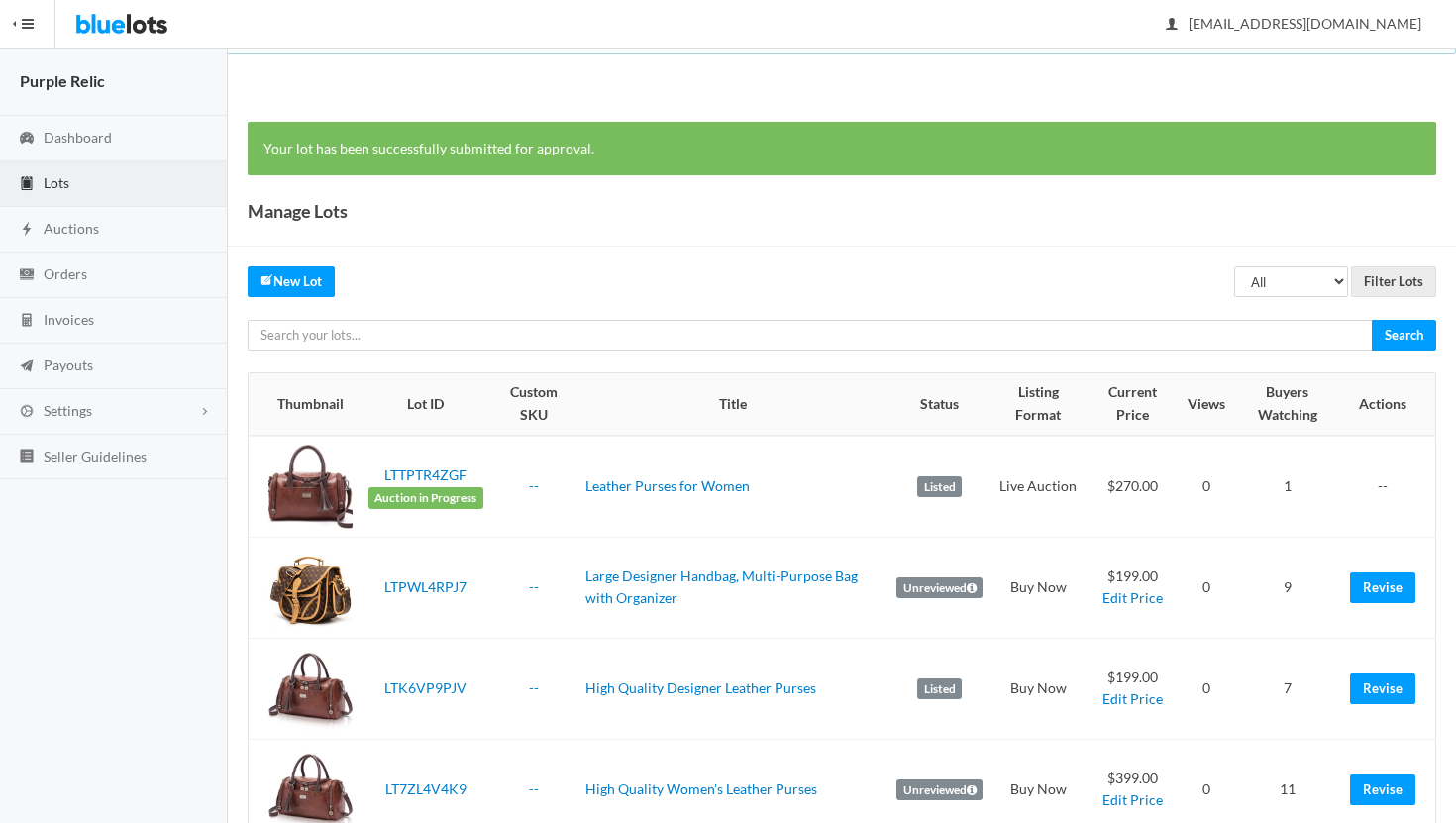 scroll, scrollTop: 0, scrollLeft: 0, axis: both 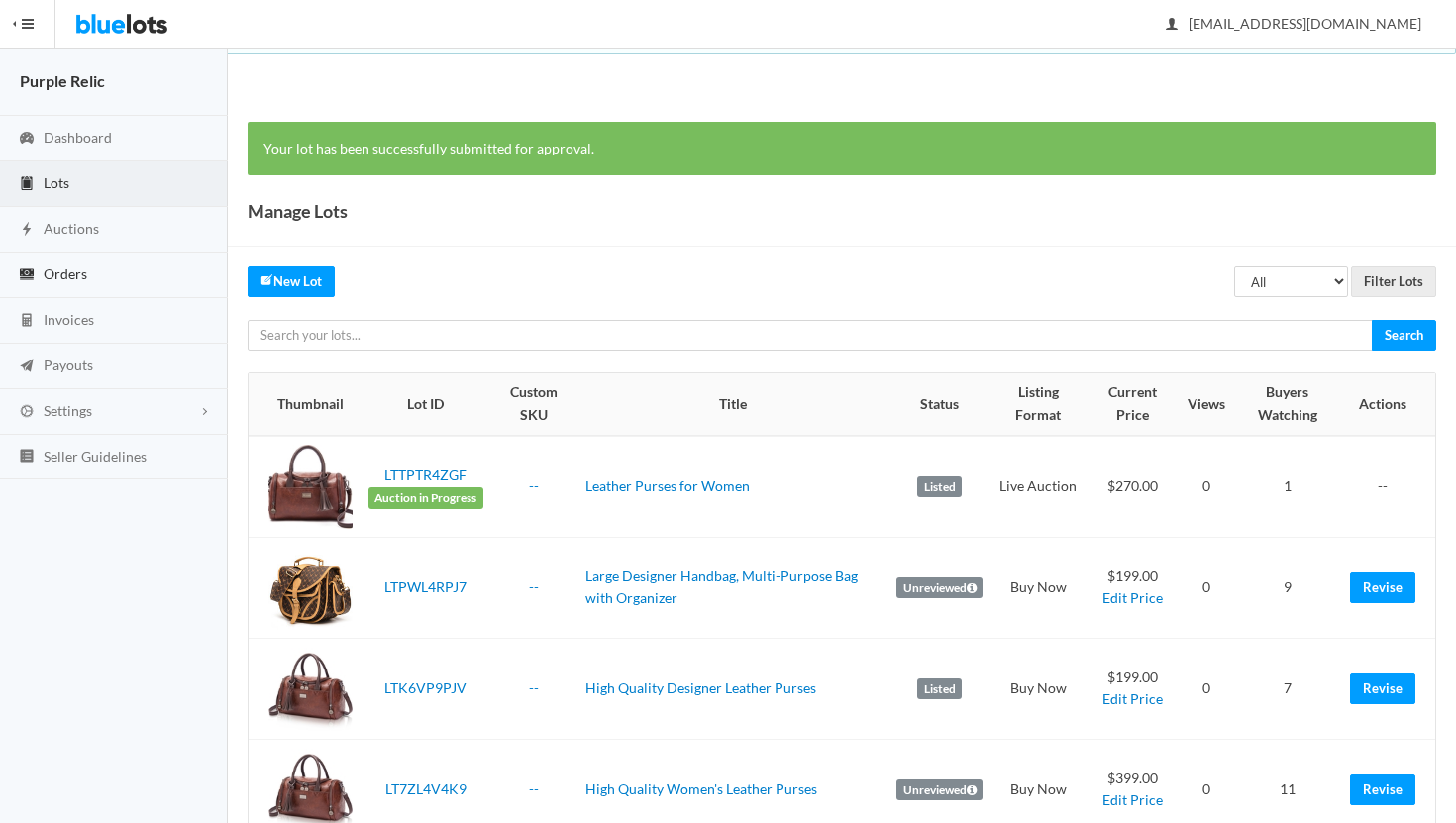 click on "Orders" at bounding box center (65, 273) 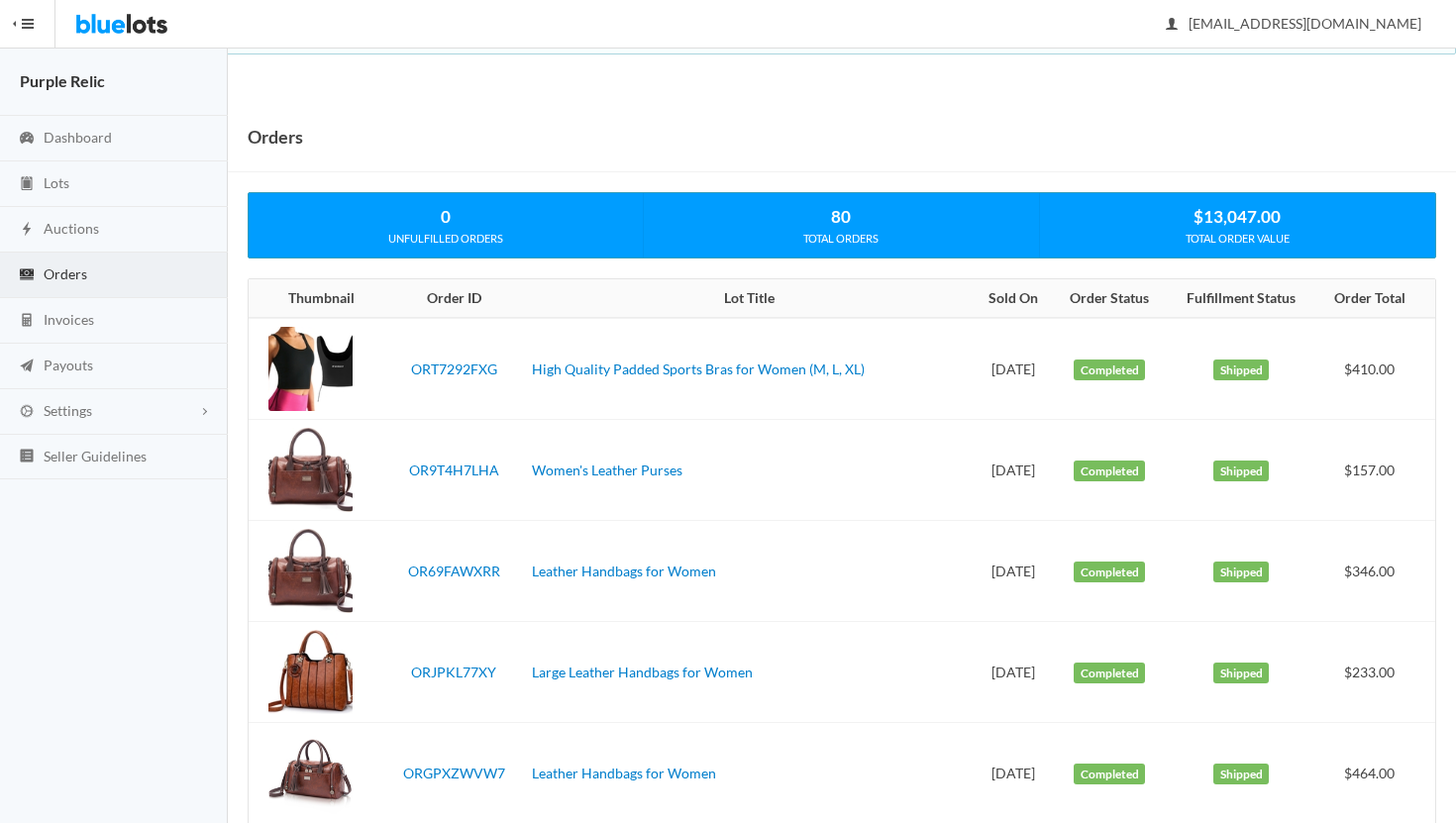 scroll, scrollTop: 0, scrollLeft: 0, axis: both 